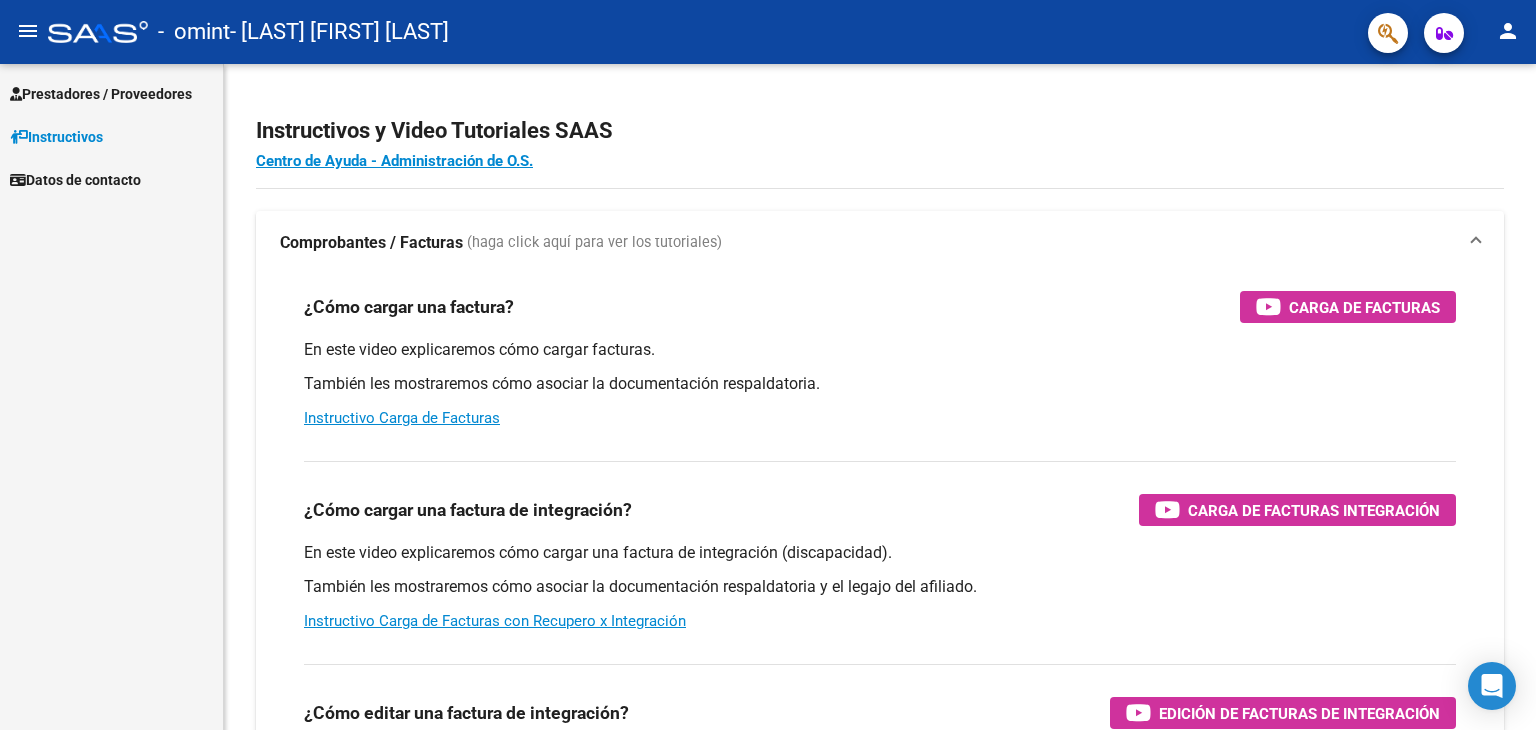 scroll, scrollTop: 0, scrollLeft: 0, axis: both 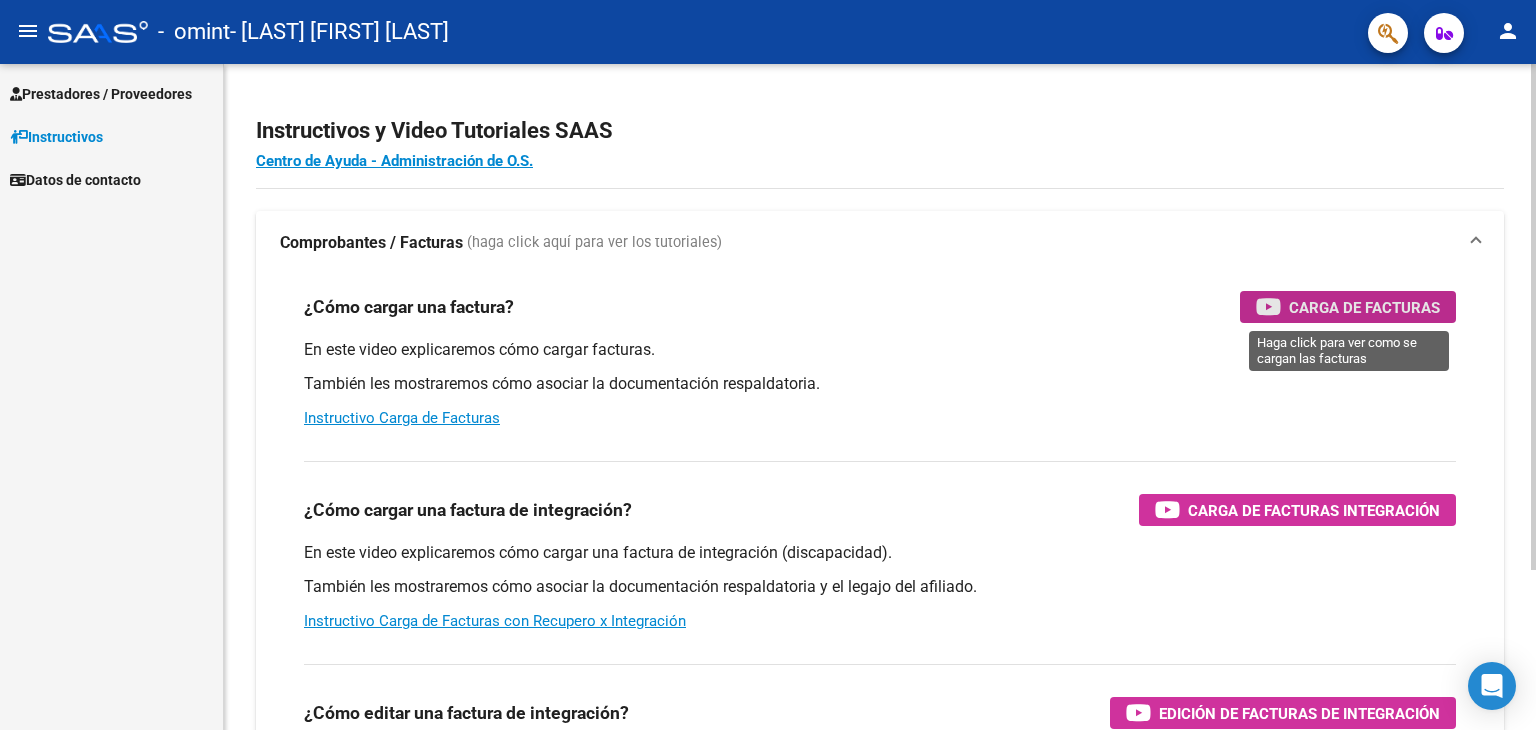 click on "Carga de Facturas" at bounding box center (1364, 307) 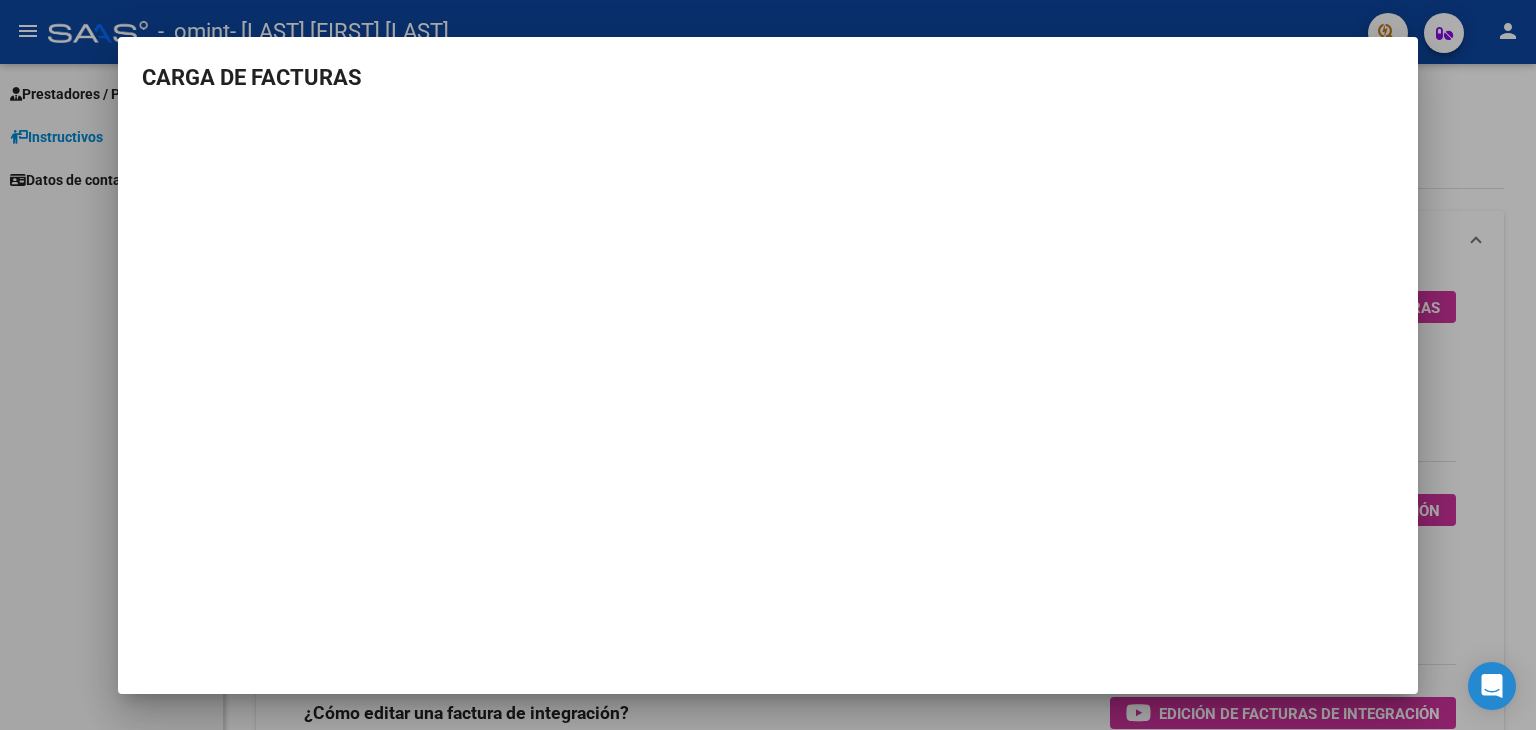 click at bounding box center (768, 365) 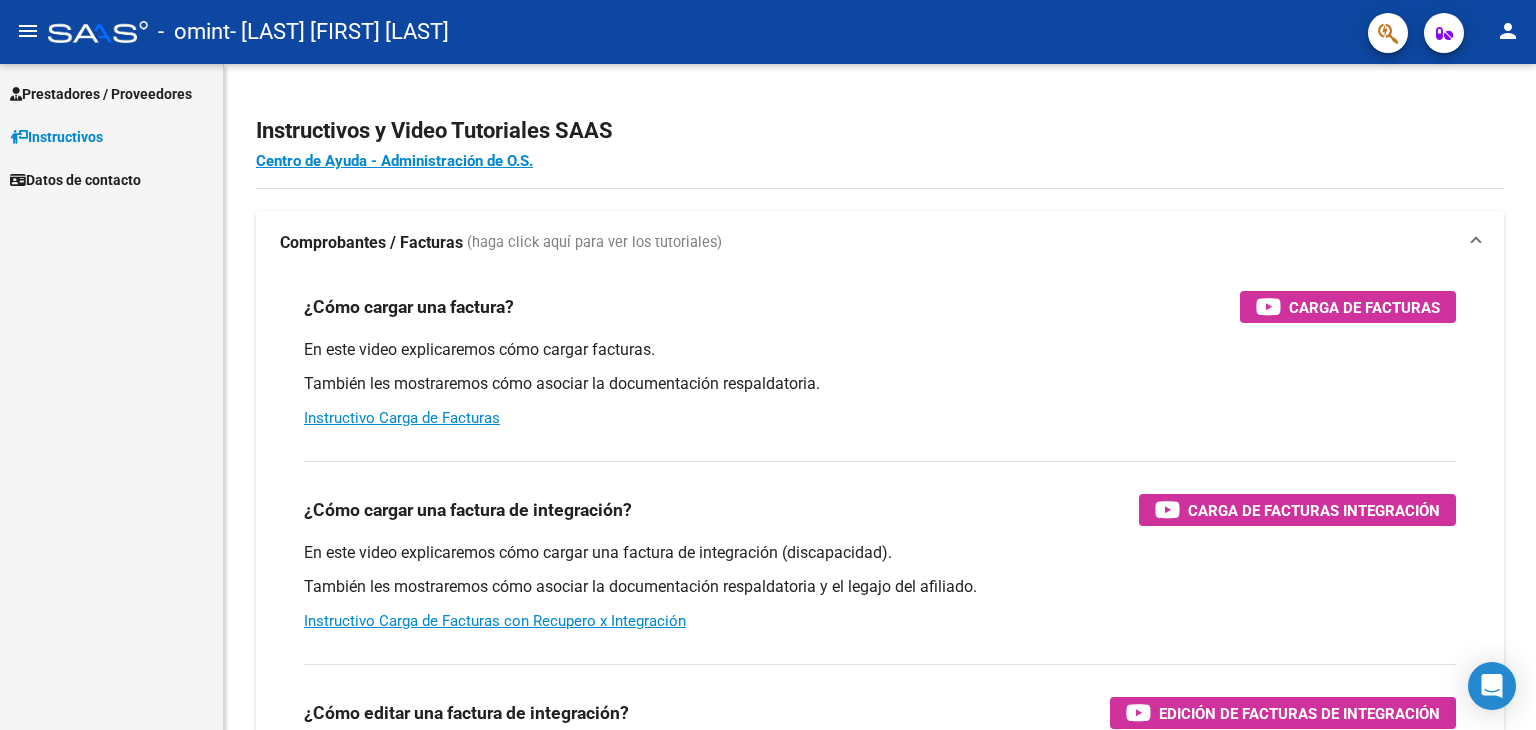 click on "Prestadores / Proveedores" at bounding box center (101, 94) 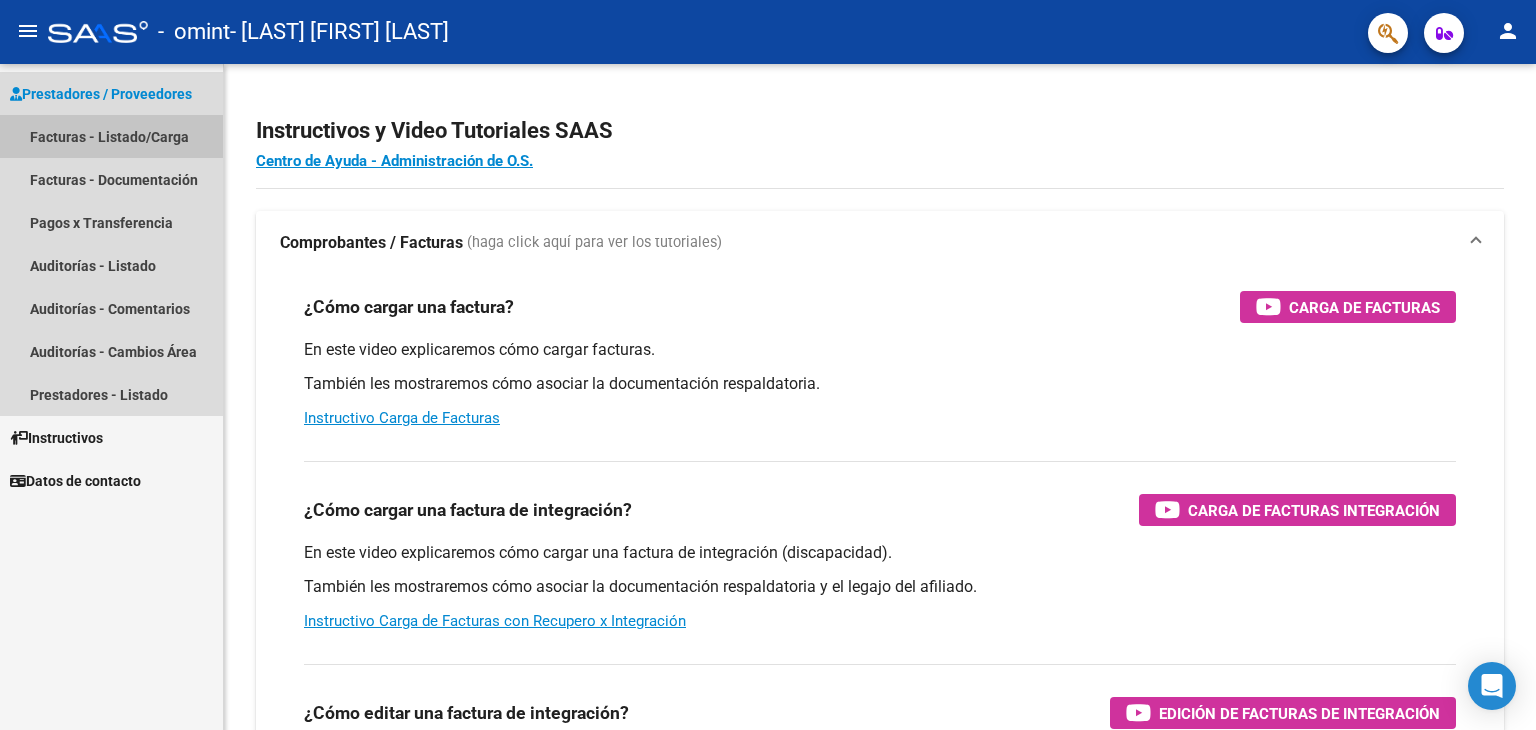 click on "Facturas - Listado/Carga" at bounding box center [111, 136] 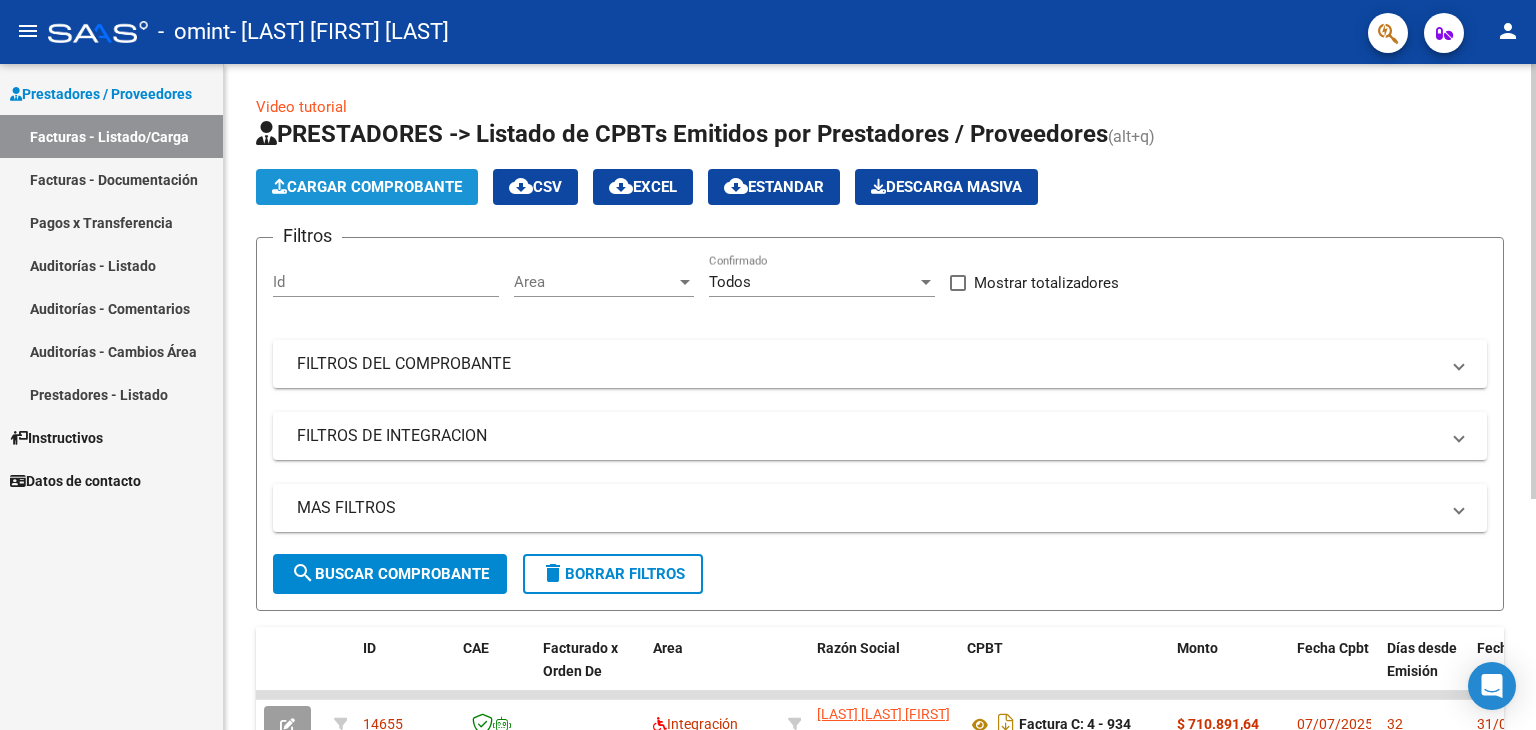 click on "Cargar Comprobante" 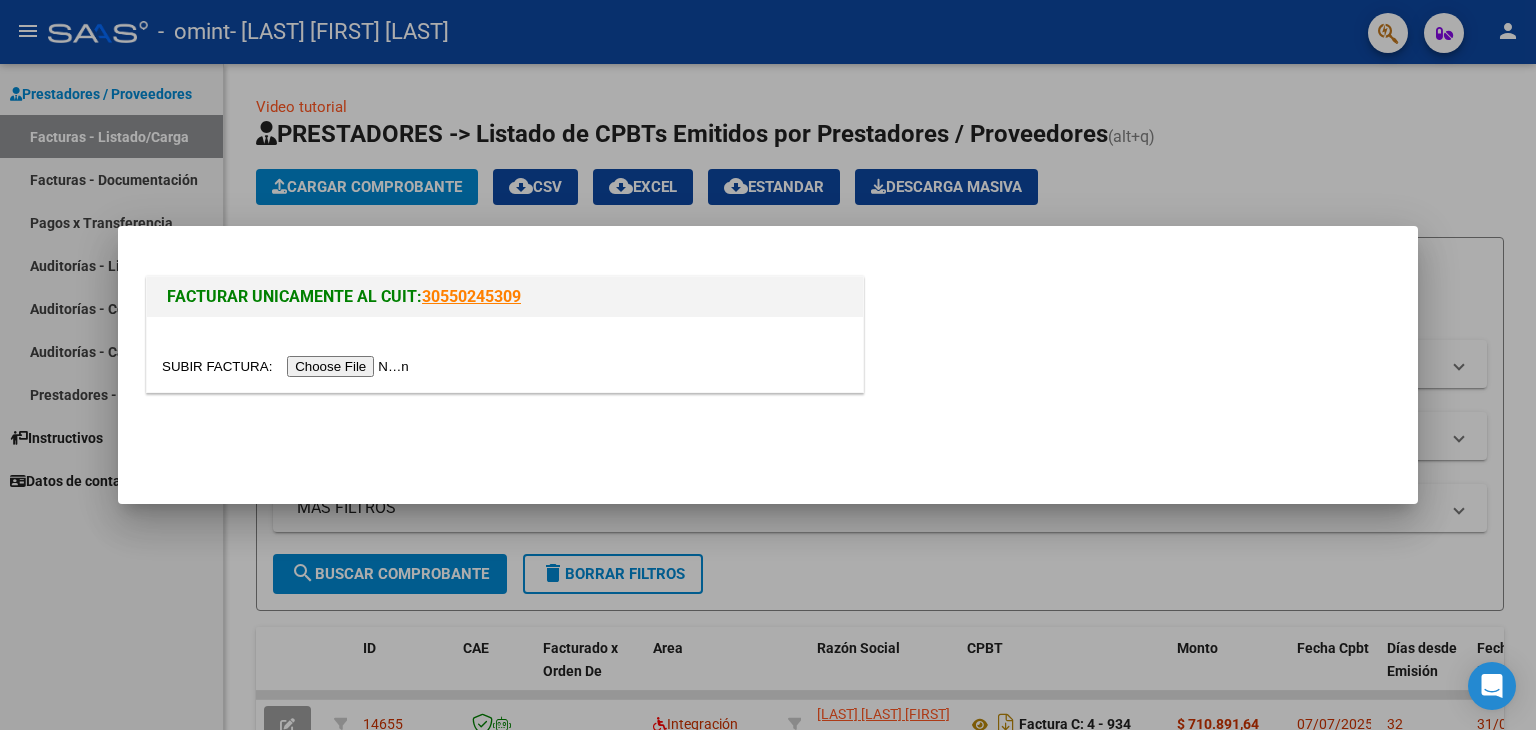 click at bounding box center (288, 366) 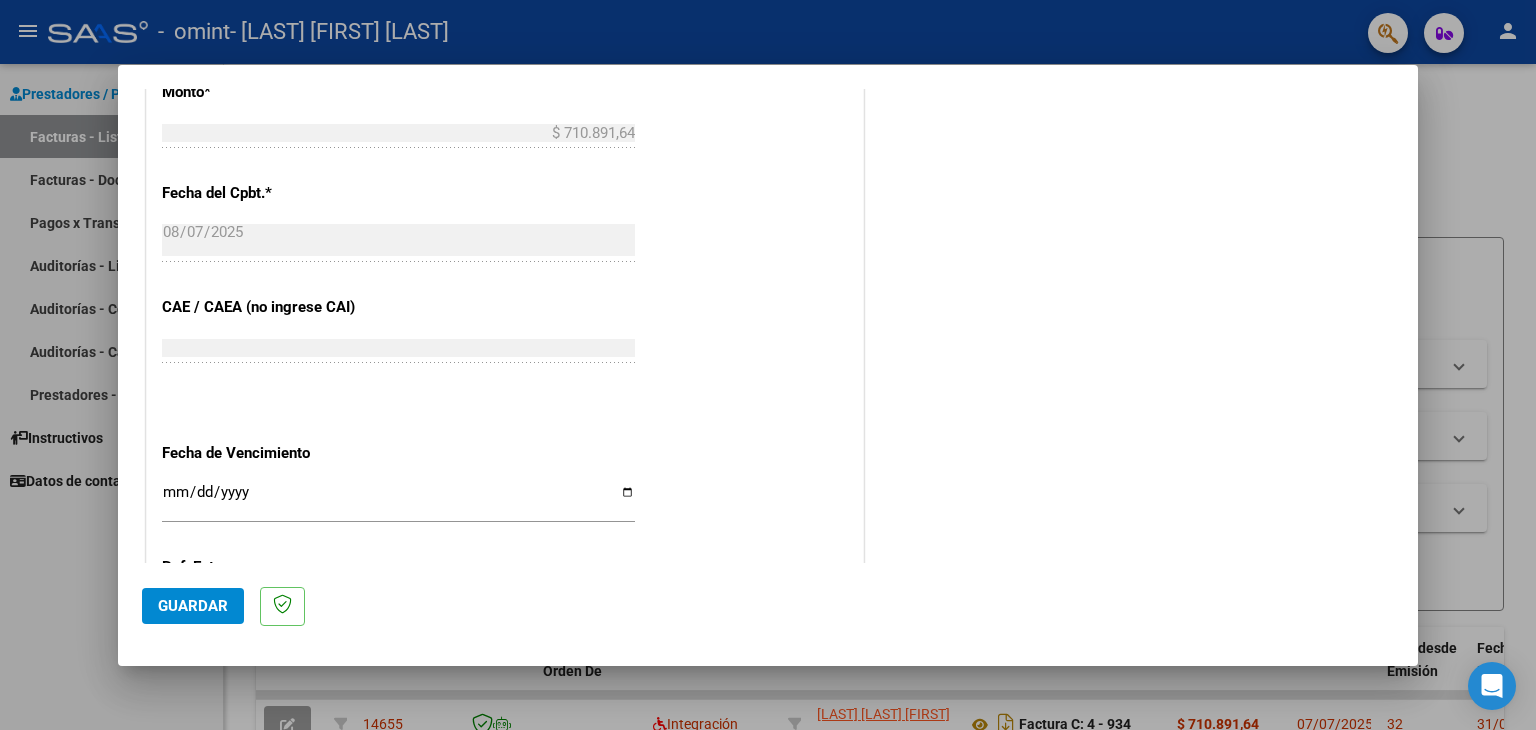 scroll, scrollTop: 1045, scrollLeft: 0, axis: vertical 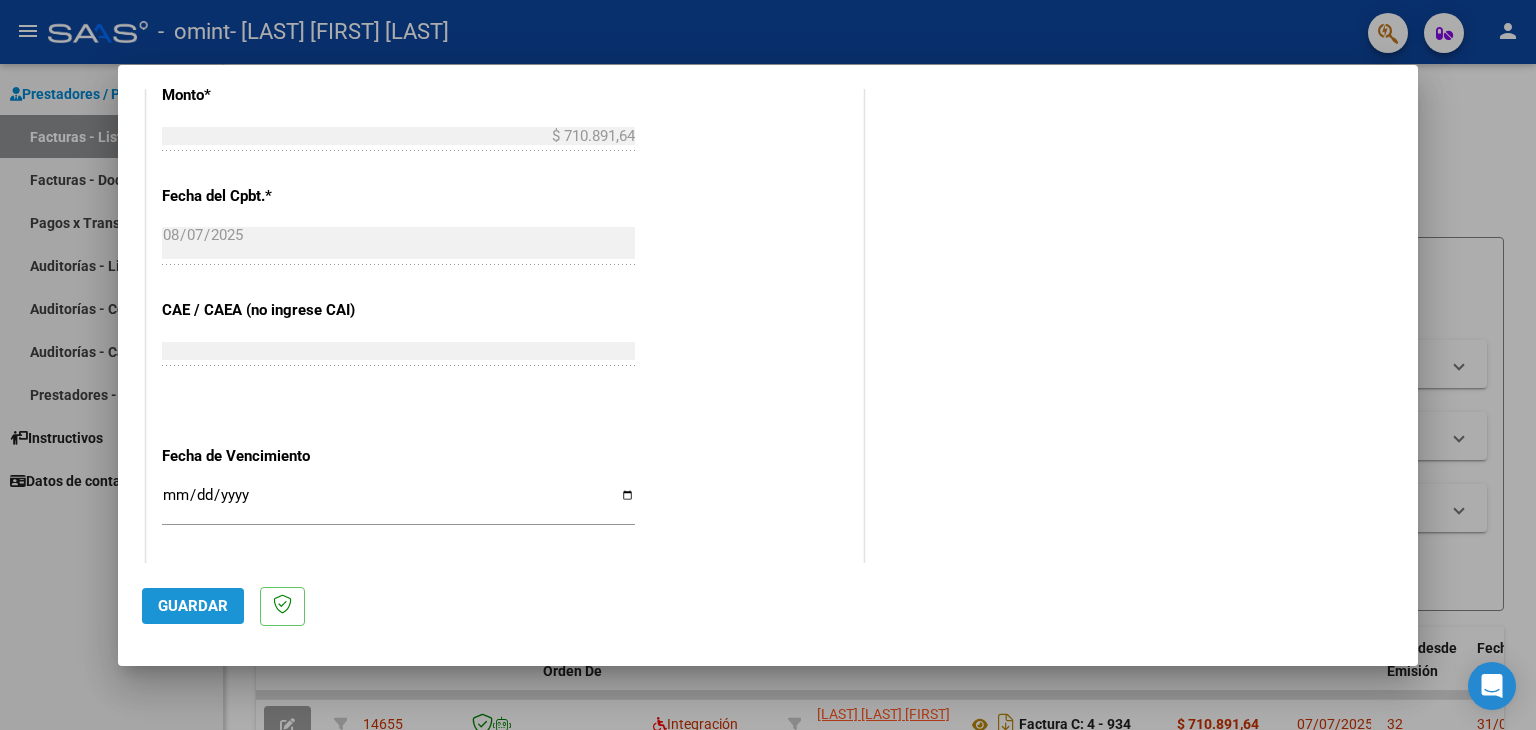 click on "Guardar" 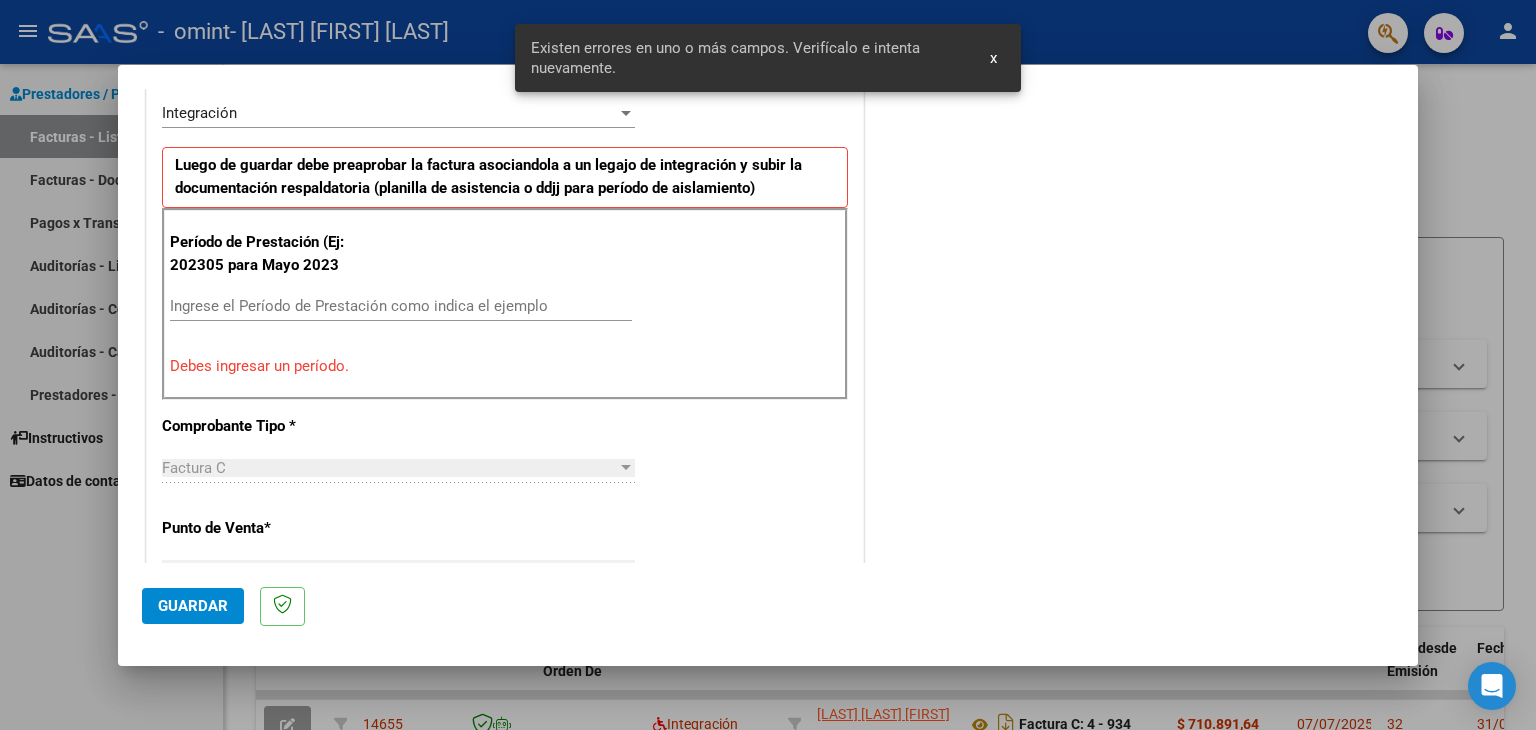 scroll, scrollTop: 420, scrollLeft: 0, axis: vertical 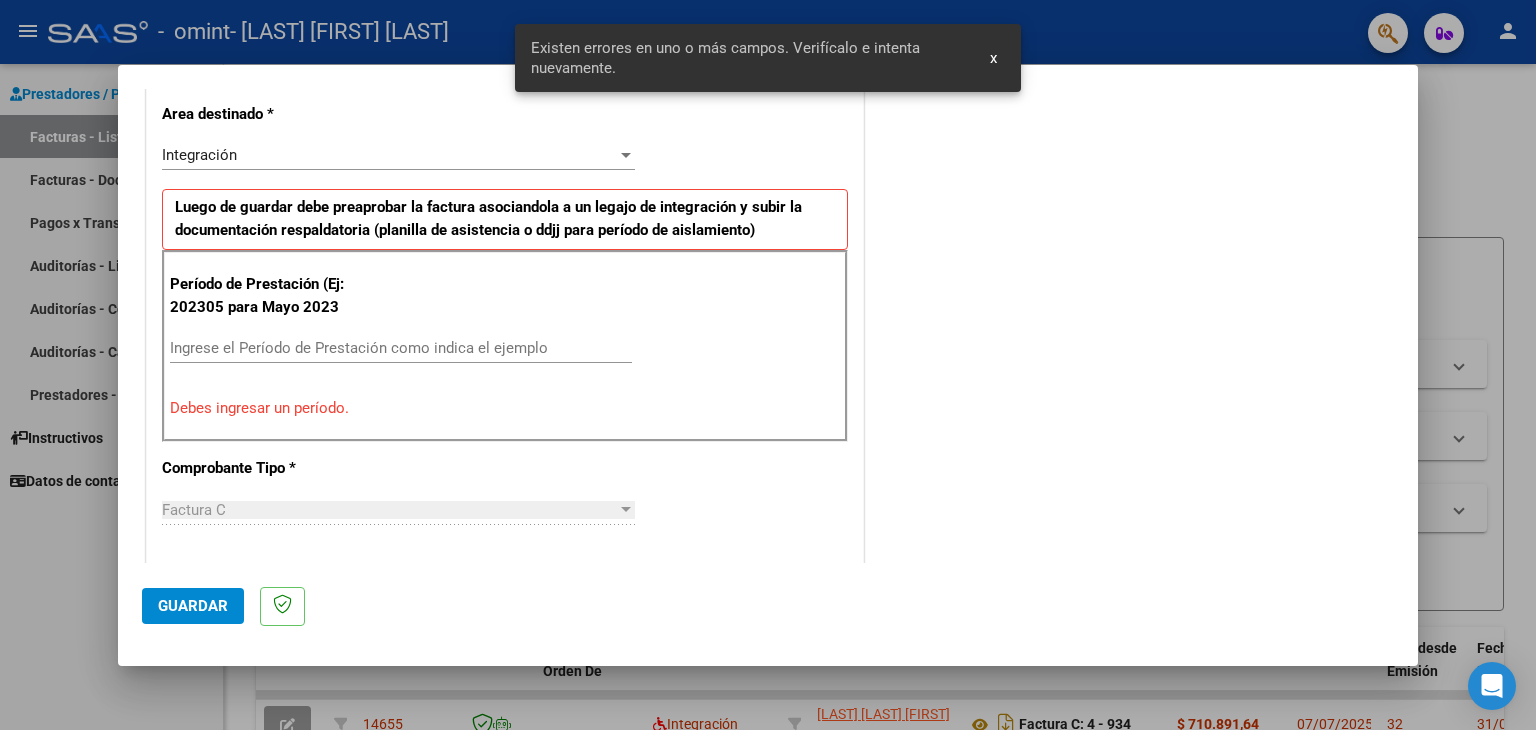 click on "Ingrese el Período de Prestación como indica el ejemplo" at bounding box center [401, 348] 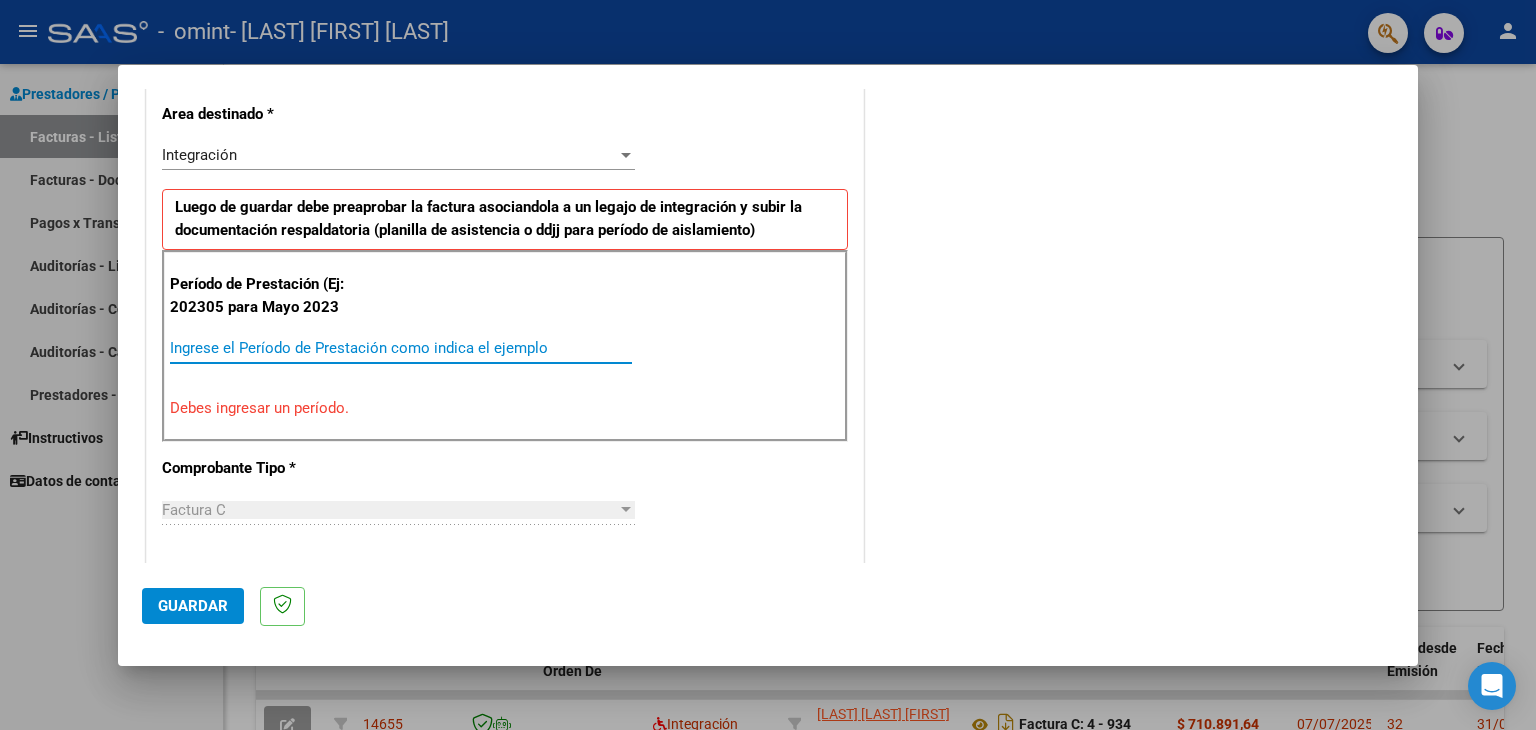 click on "Ingrese el Período de Prestación como indica el ejemplo" at bounding box center (401, 348) 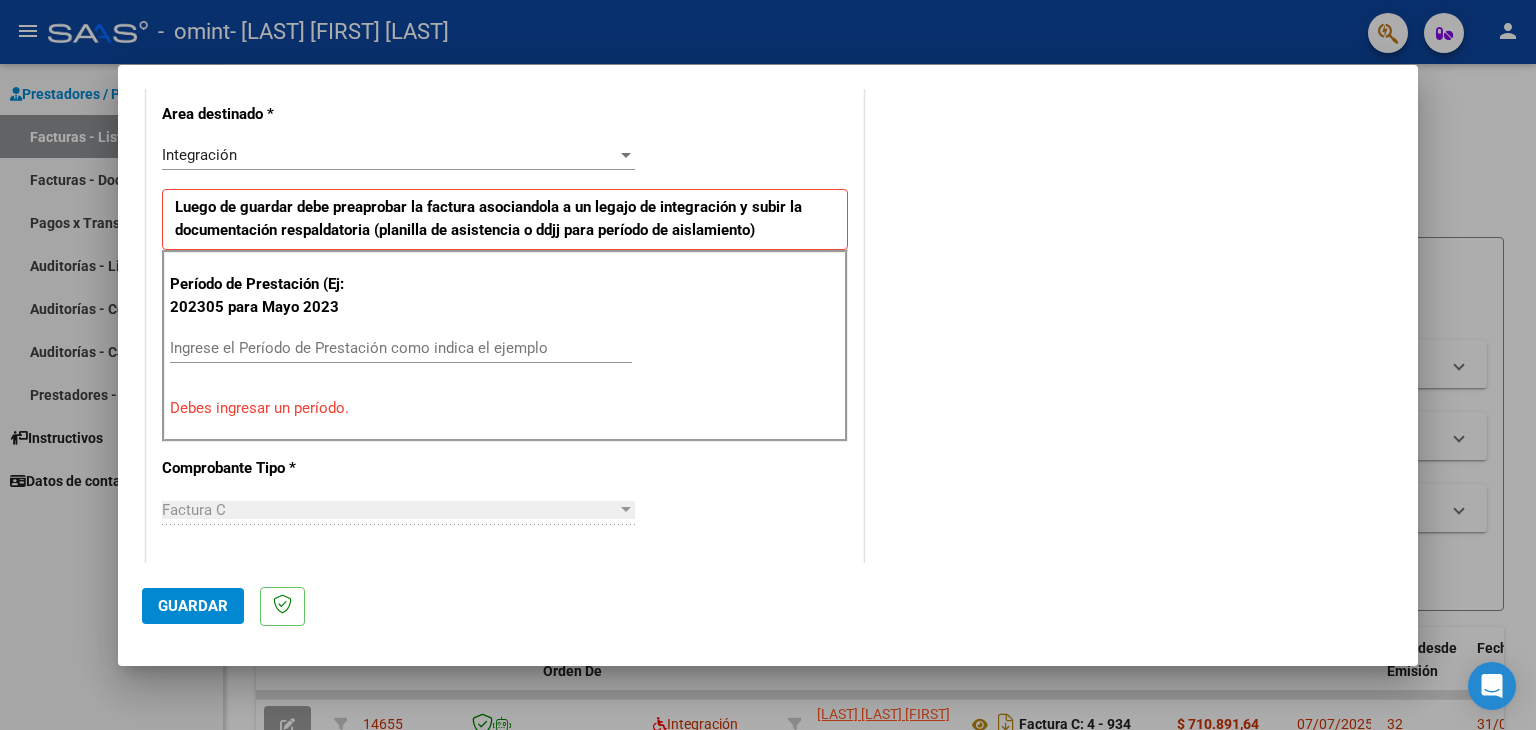scroll, scrollTop: 220, scrollLeft: 0, axis: vertical 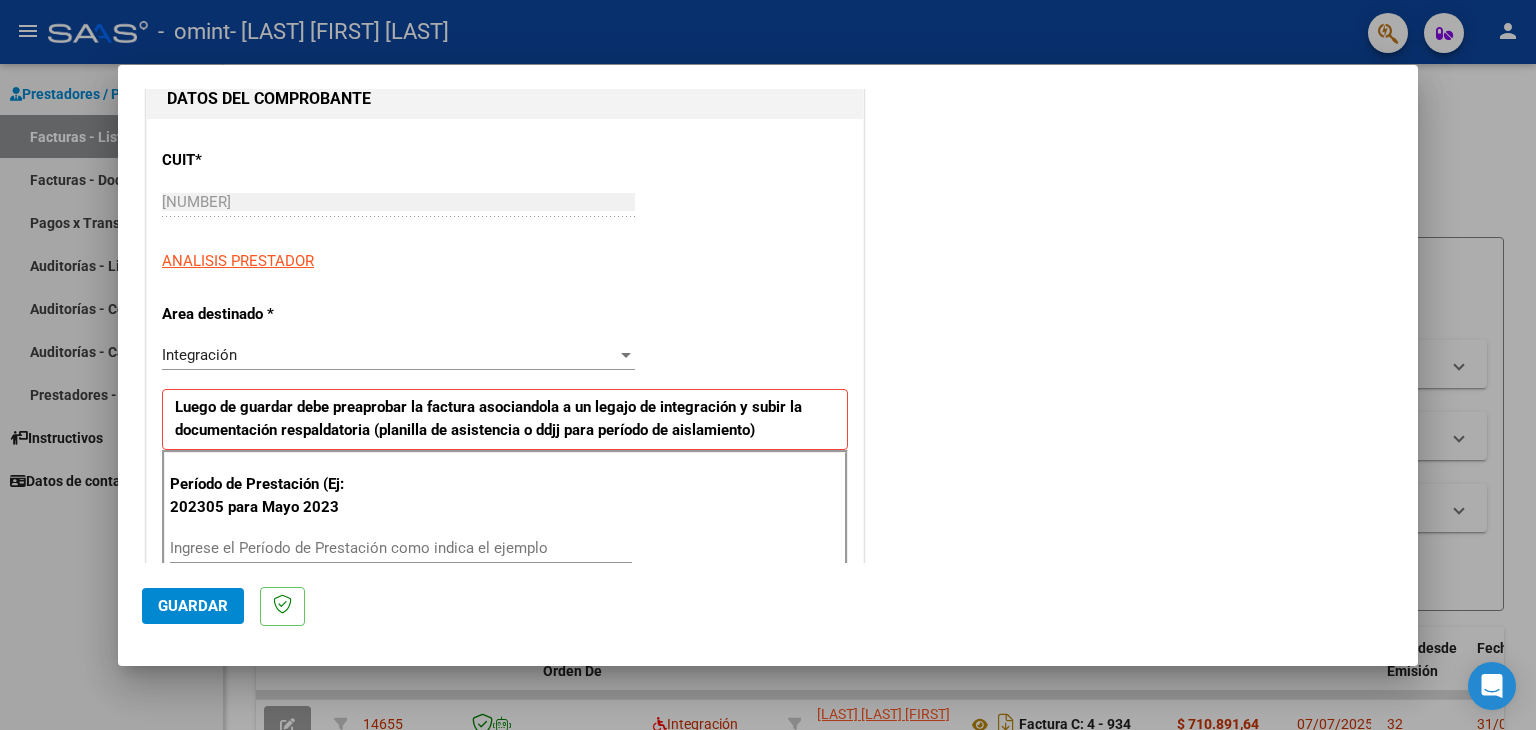 click on "CUIT  *   27-36578267-4 Ingresar CUIT  ANALISIS PRESTADOR" at bounding box center [505, 203] 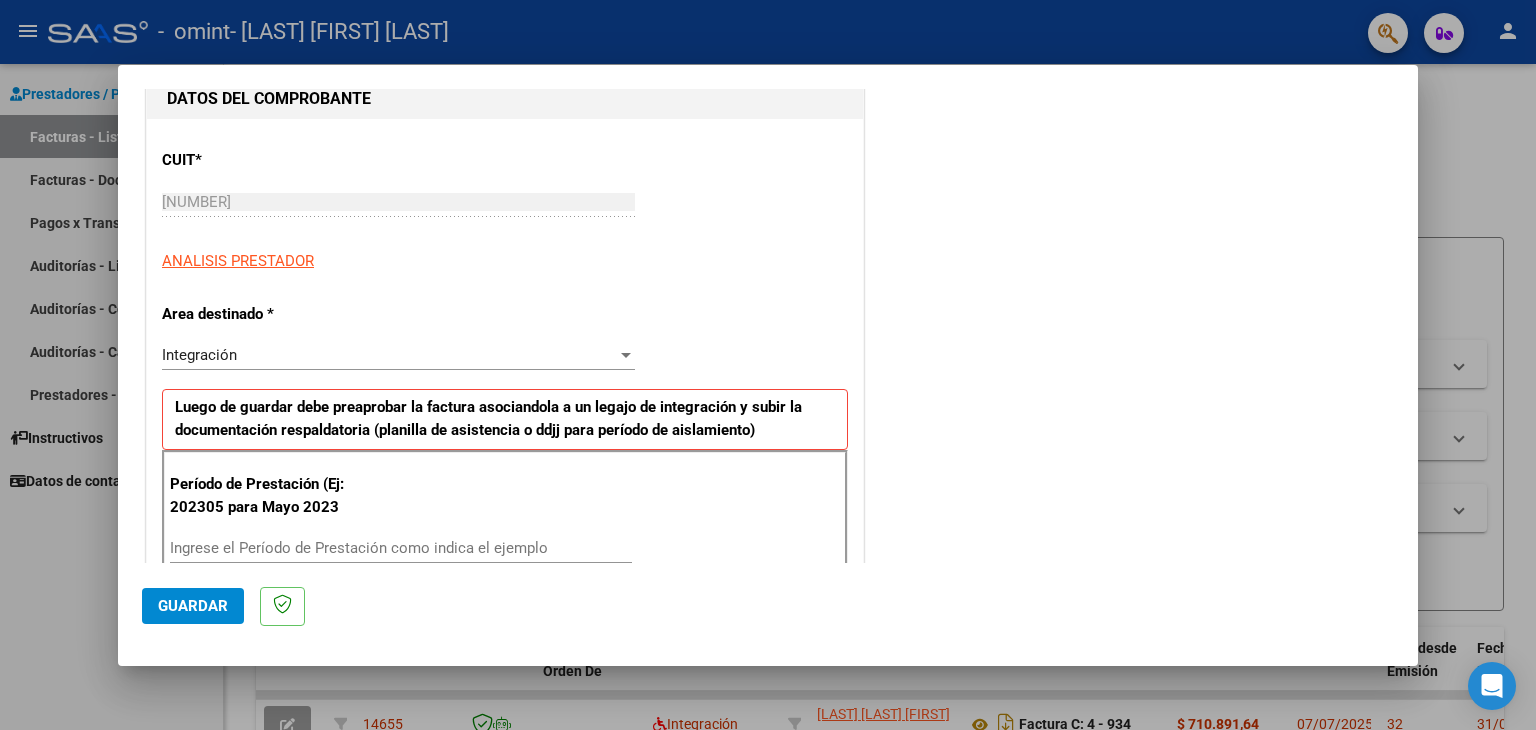 click on "27-36578267-4 Ingresar CUIT" at bounding box center (398, 202) 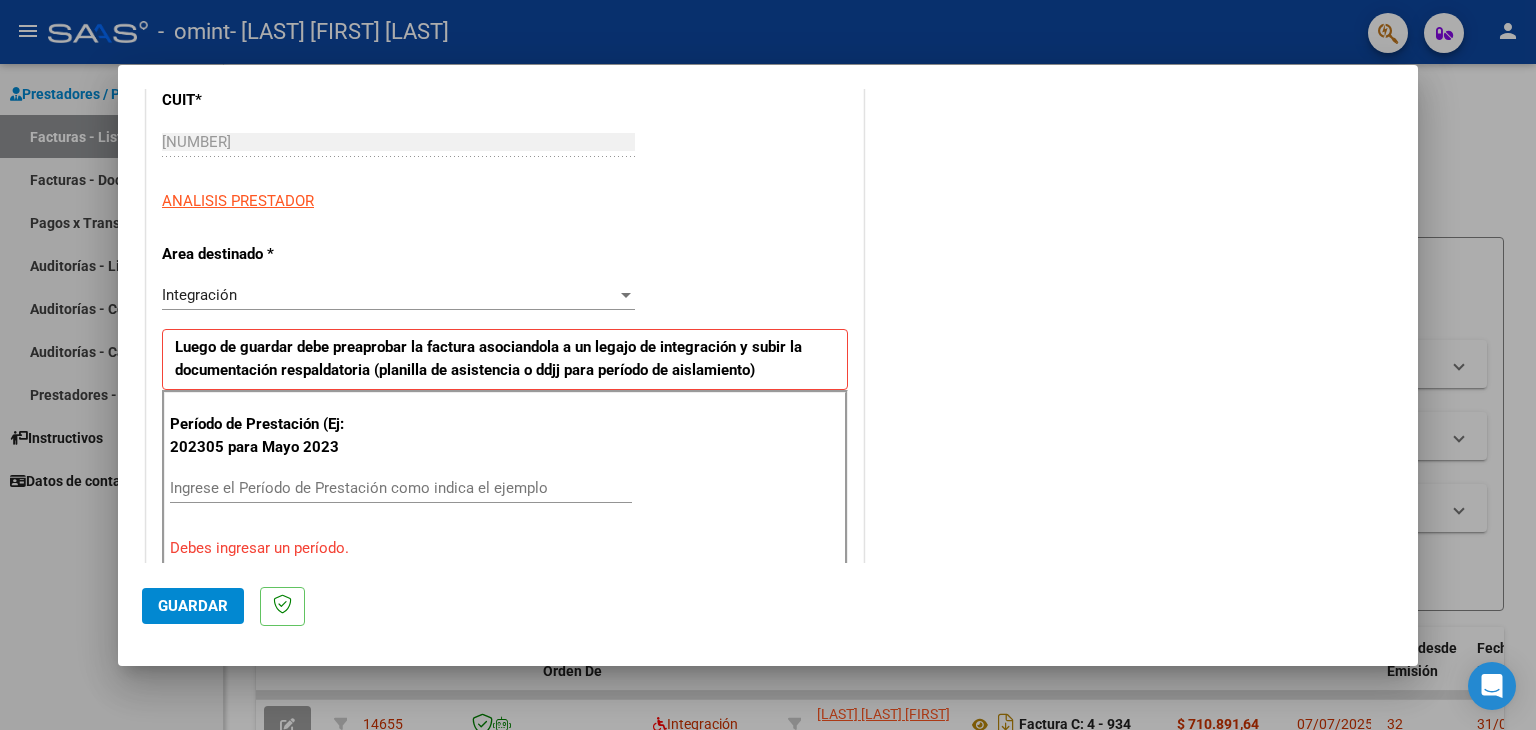 scroll, scrollTop: 320, scrollLeft: 0, axis: vertical 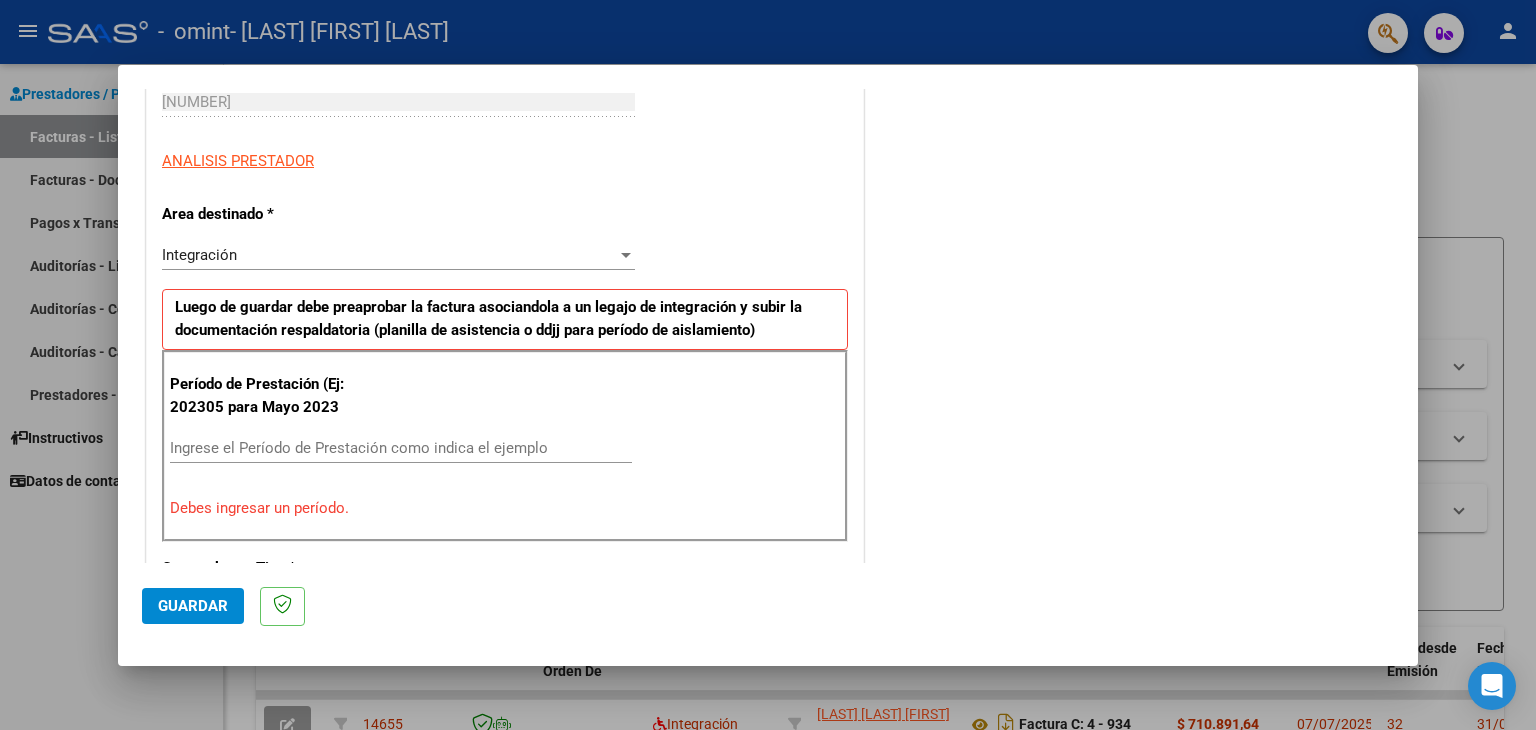 click on "Luego de guardar debe preaprobar la factura asociandola a un legajo de integración y subir la documentación respaldatoria (planilla de asistencia o ddjj para período de aislamiento)" at bounding box center (488, 318) 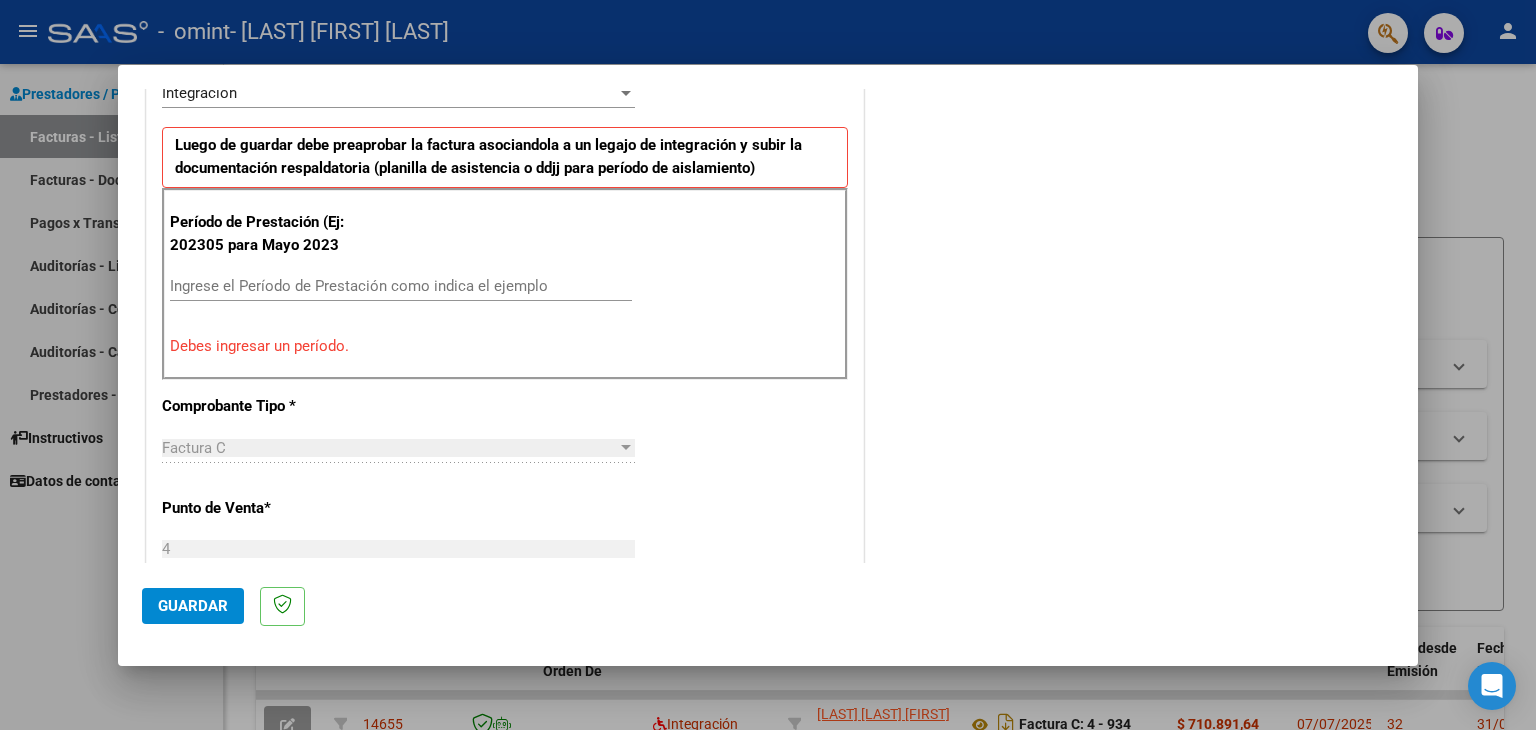 scroll, scrollTop: 520, scrollLeft: 0, axis: vertical 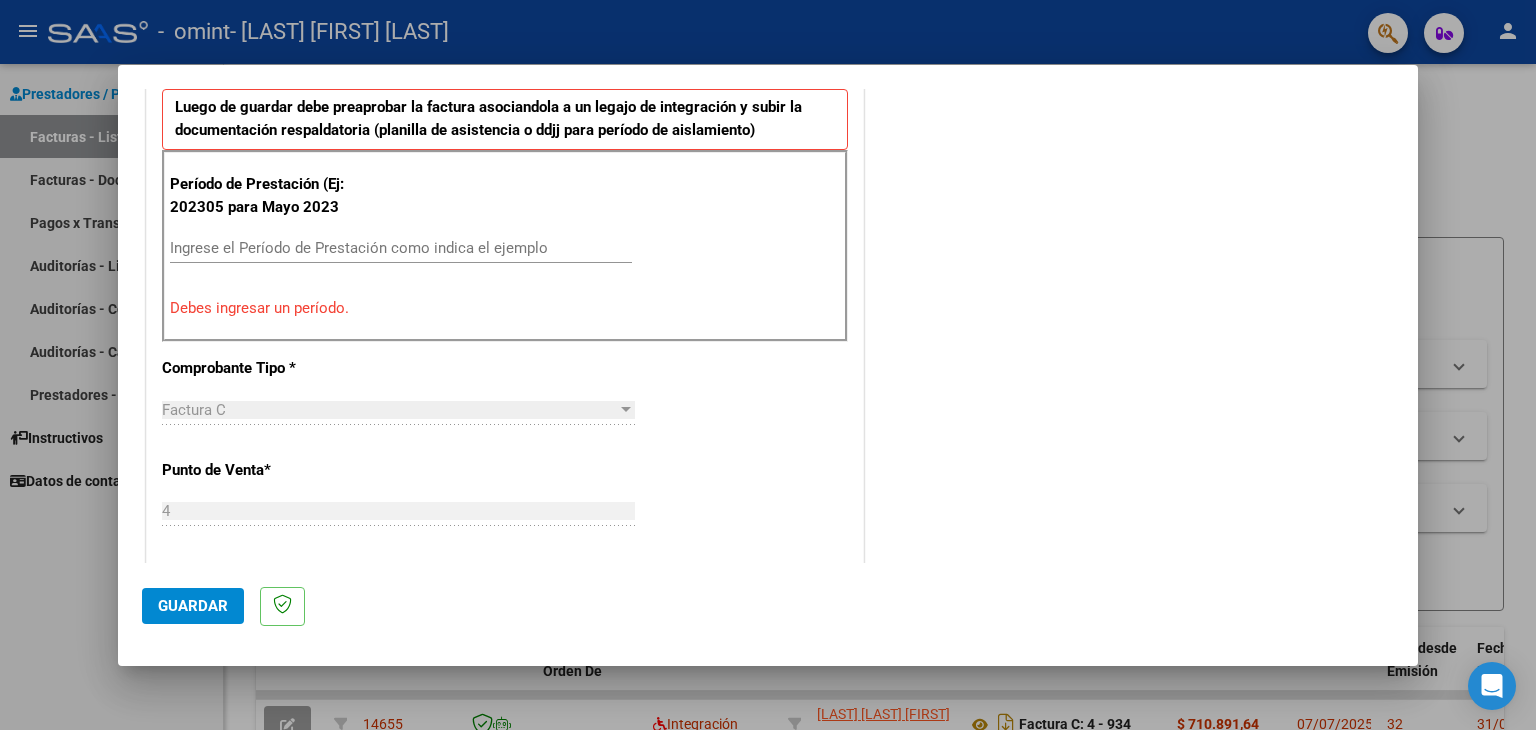 click on "Período de Prestación (Ej: 202305 para Mayo 2023    Ingrese el Período de Prestación como indica el ejemplo   Debes ingresar un período." at bounding box center [505, 246] 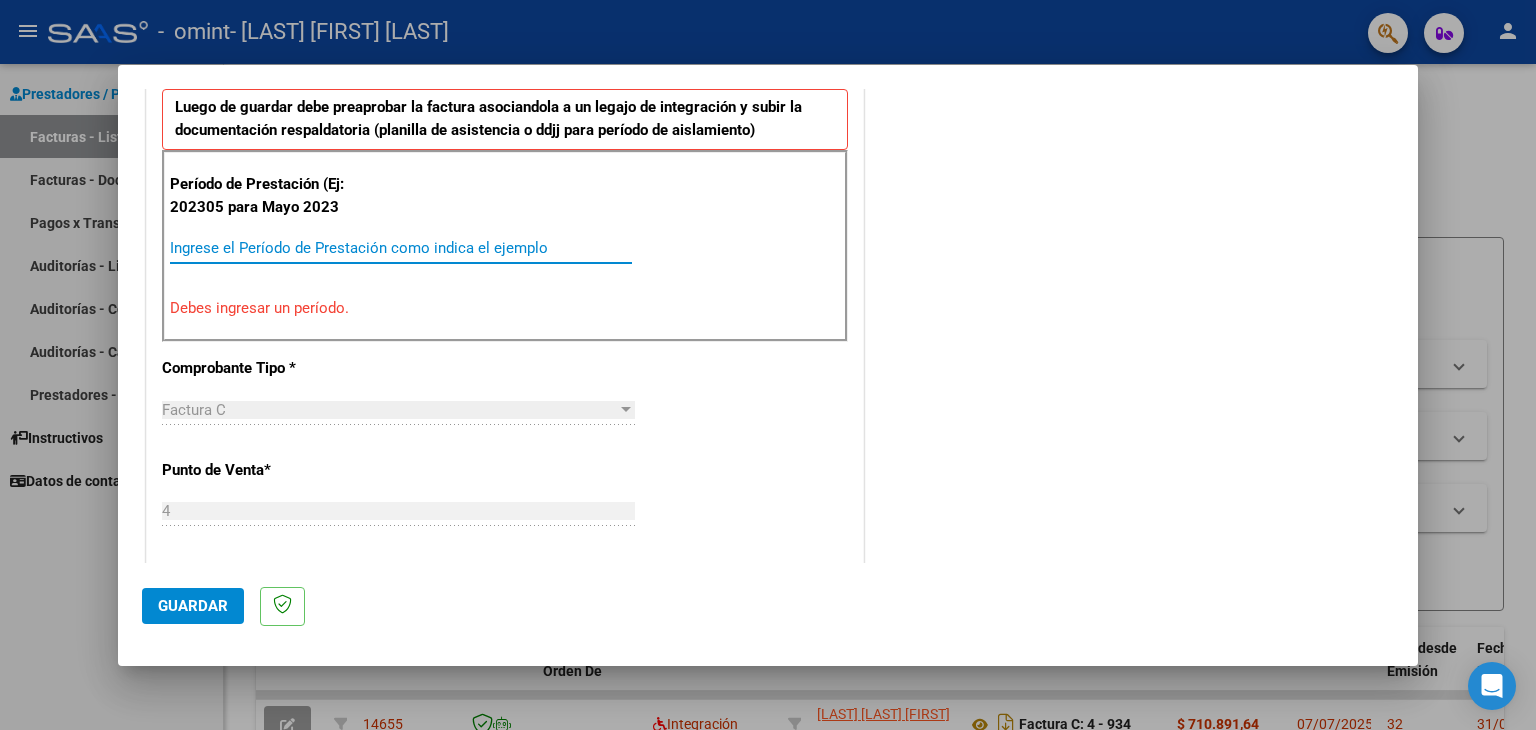 click on "Ingrese el Período de Prestación como indica el ejemplo" at bounding box center (401, 248) 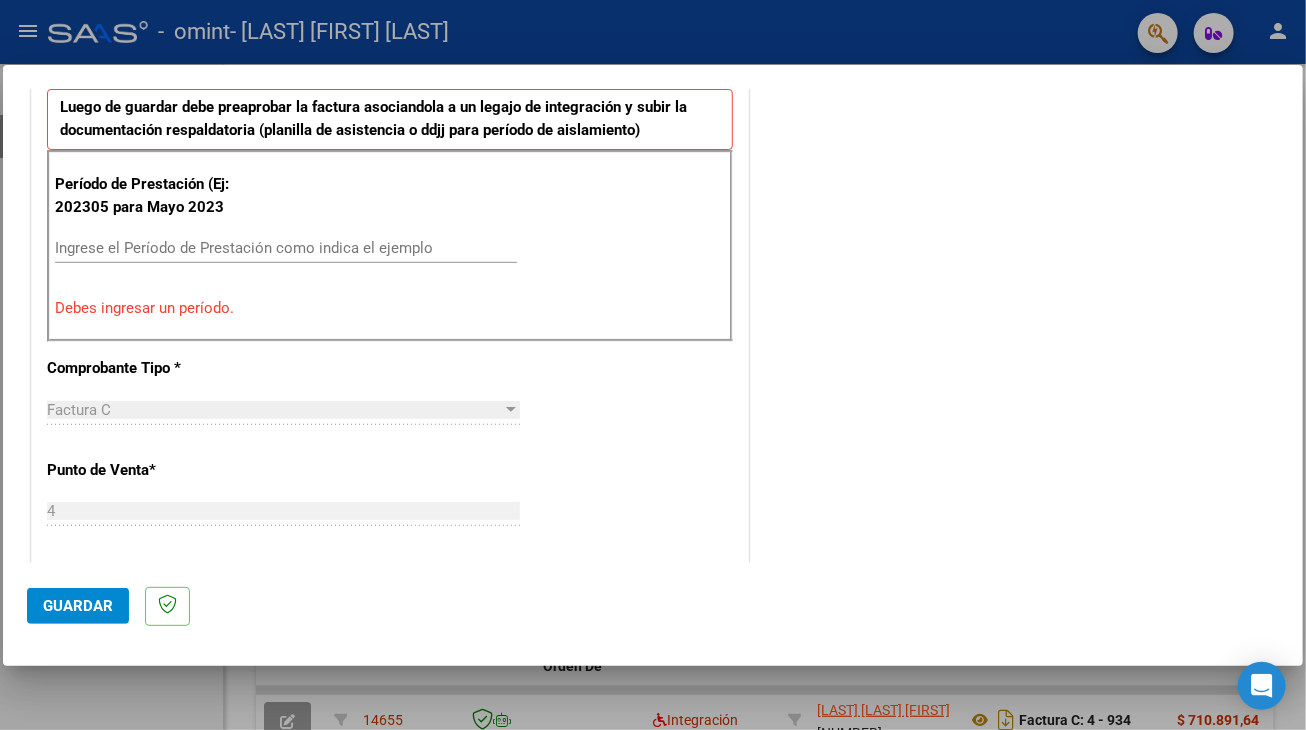click on "Ingrese el Período de Prestación como indica el ejemplo" at bounding box center [286, 248] 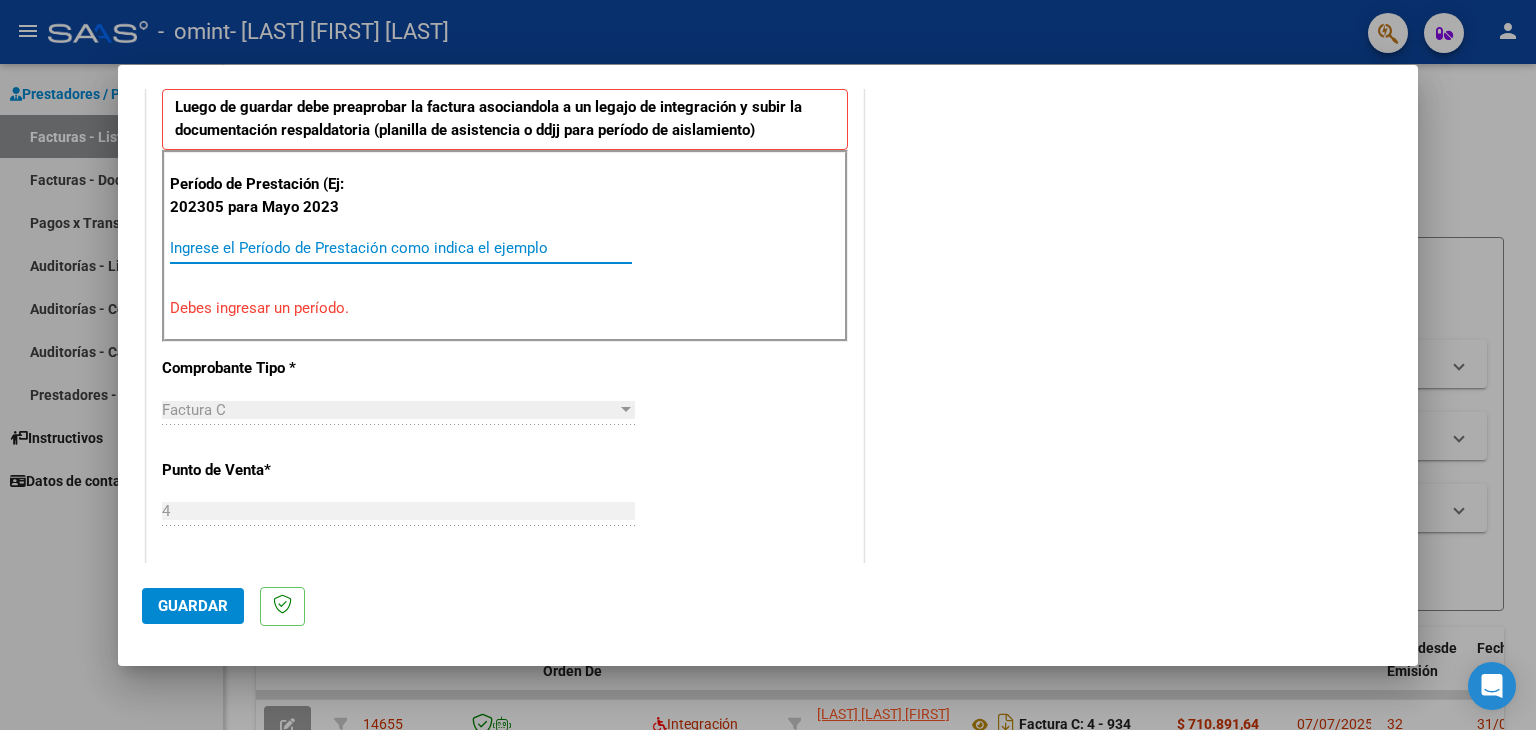 click on "Guardar" 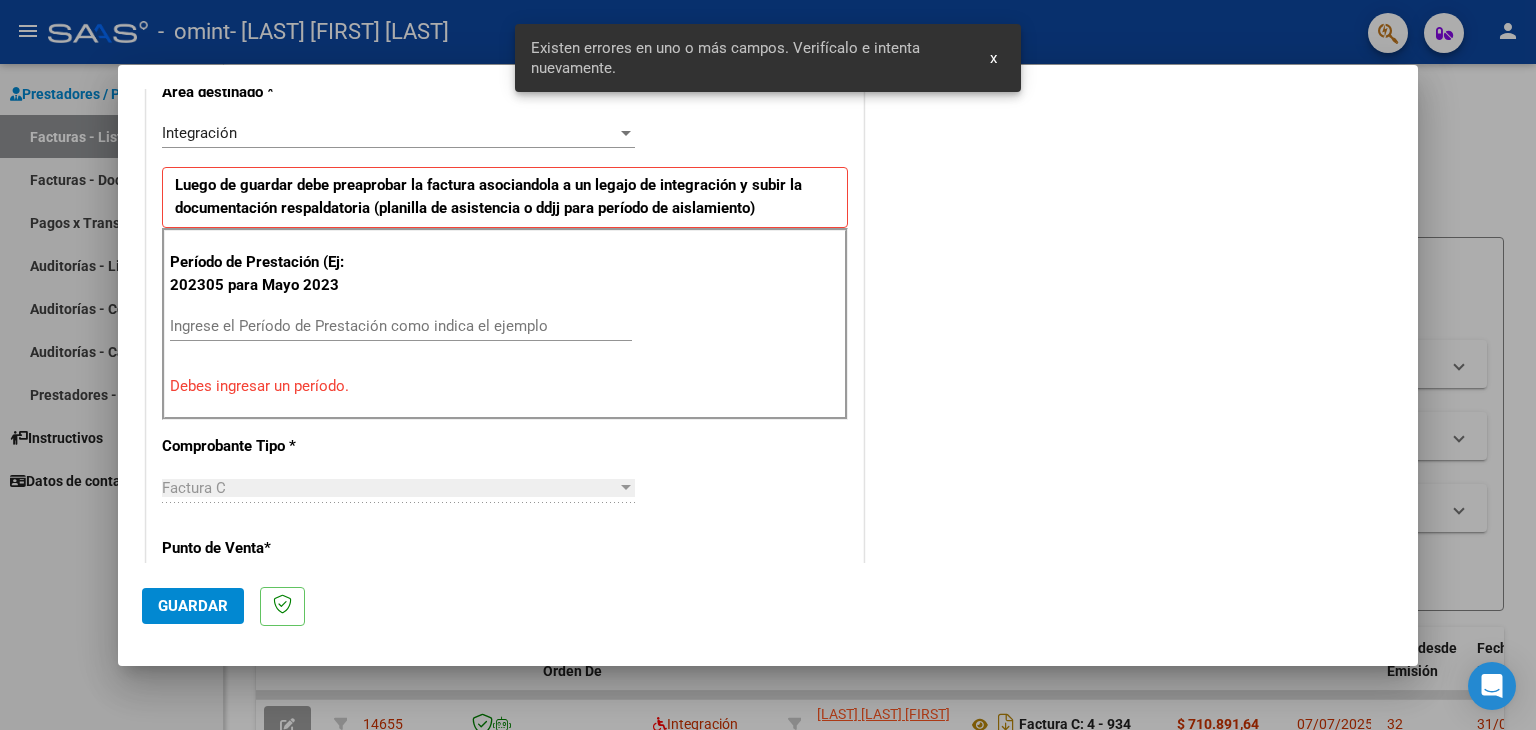 scroll, scrollTop: 420, scrollLeft: 0, axis: vertical 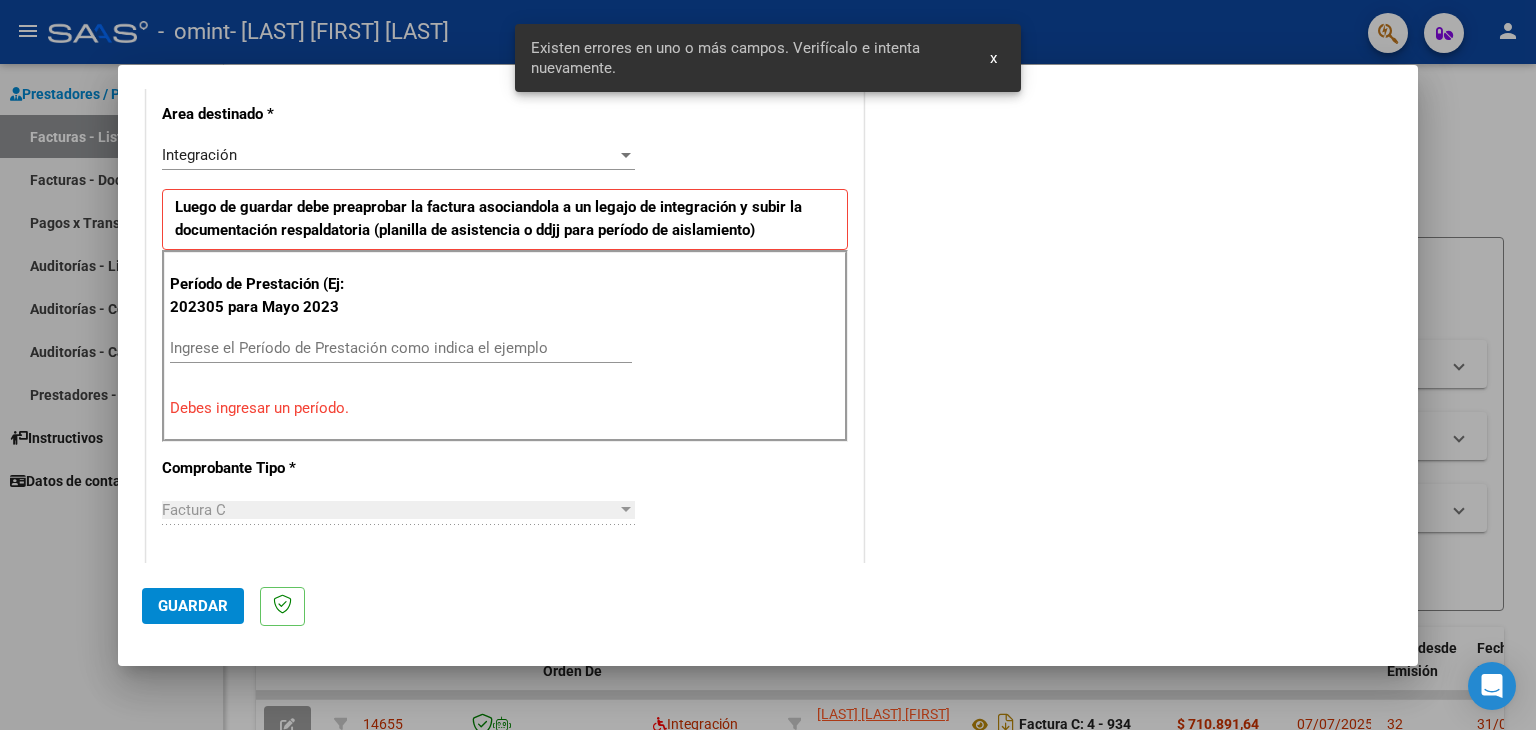click on "Ingrese el Período de Prestación como indica el ejemplo" at bounding box center [401, 348] 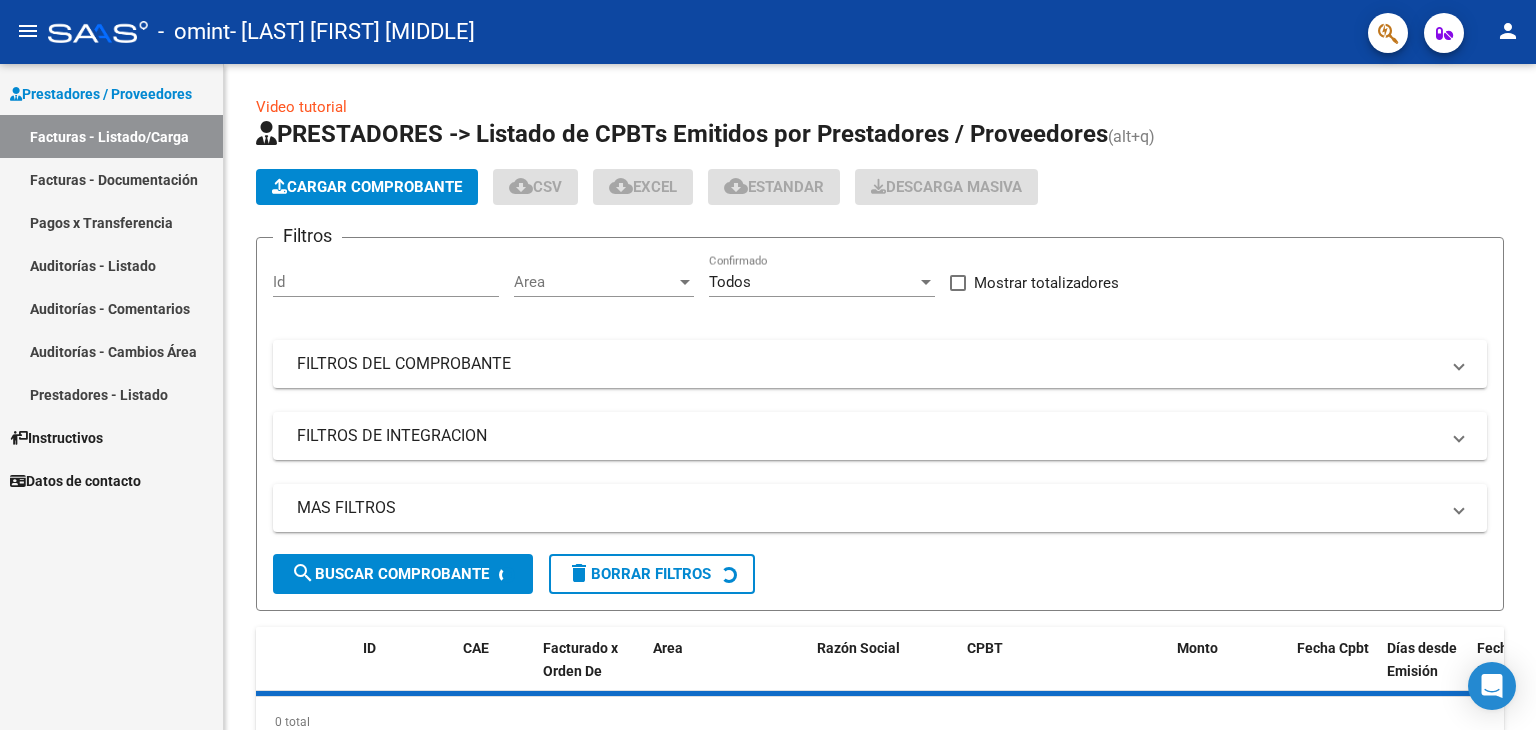 scroll, scrollTop: 0, scrollLeft: 0, axis: both 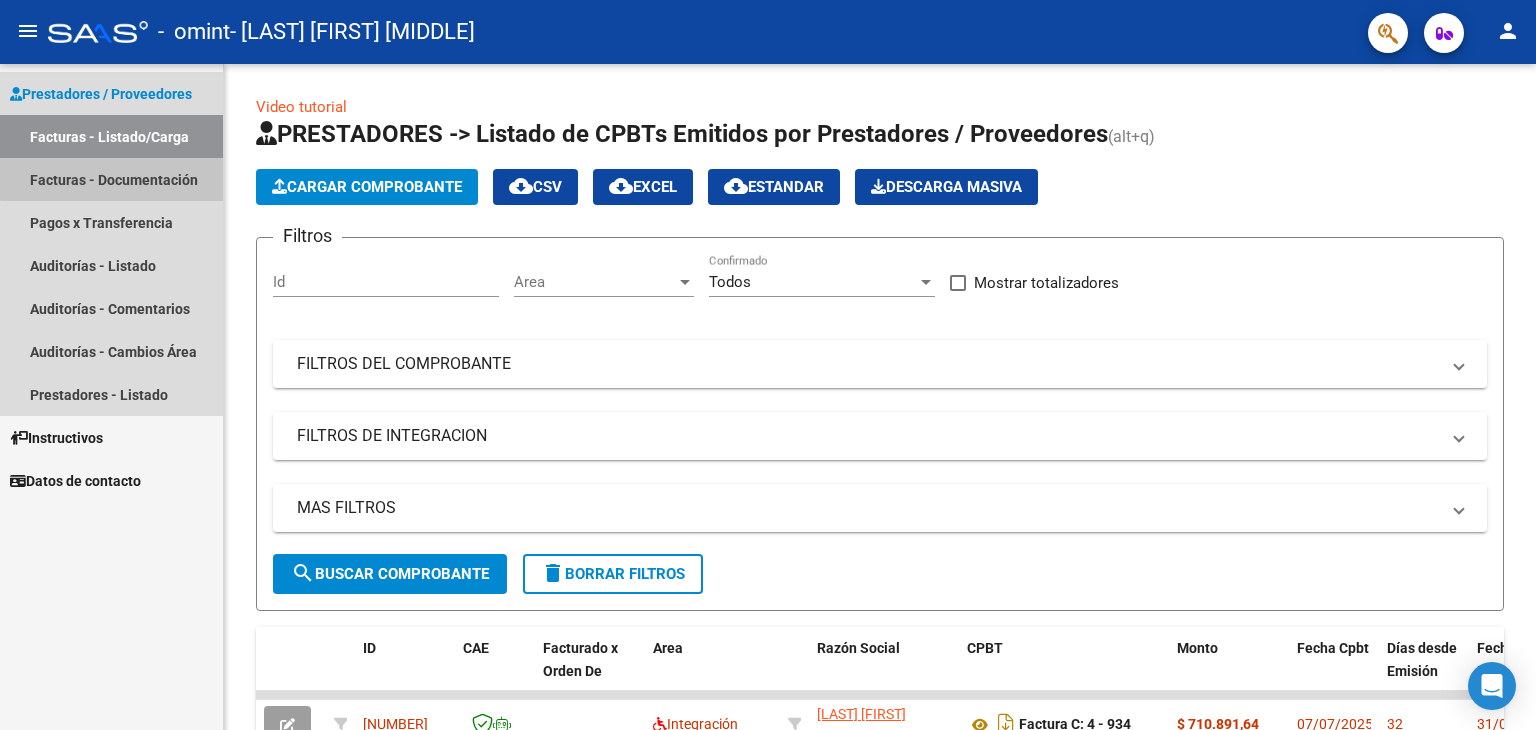 click on "Facturas - Documentación" at bounding box center [111, 179] 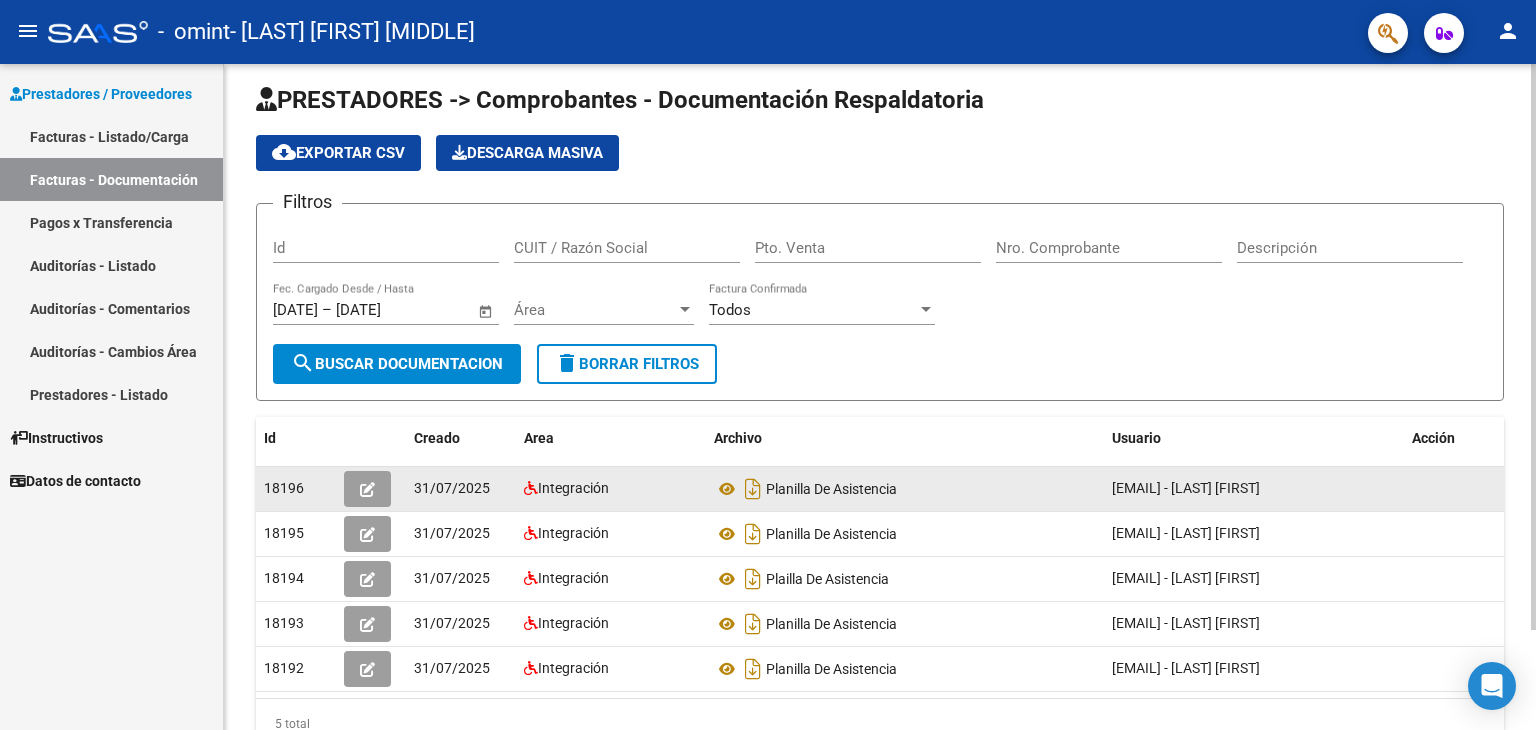 scroll, scrollTop: 0, scrollLeft: 0, axis: both 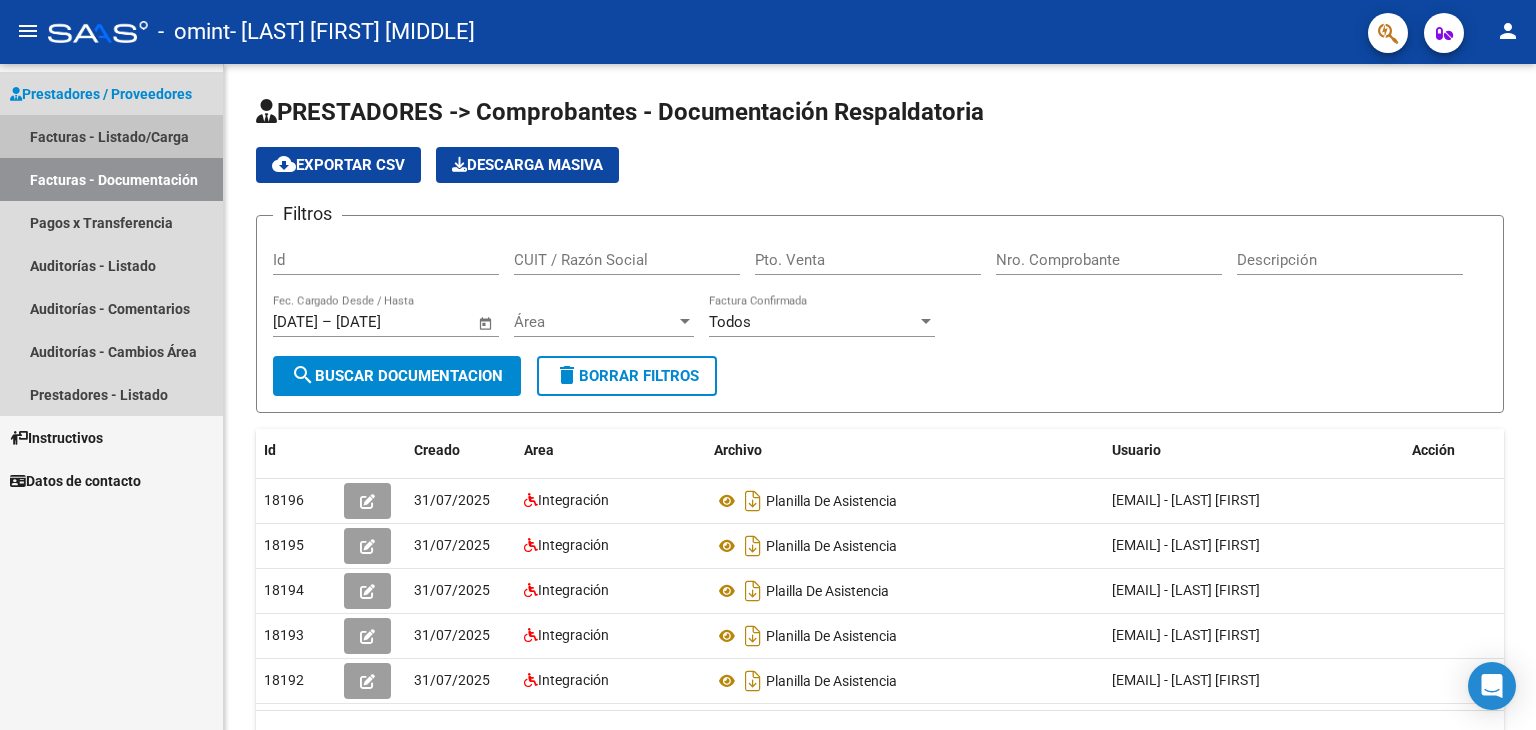 click on "Facturas - Listado/Carga" at bounding box center (111, 136) 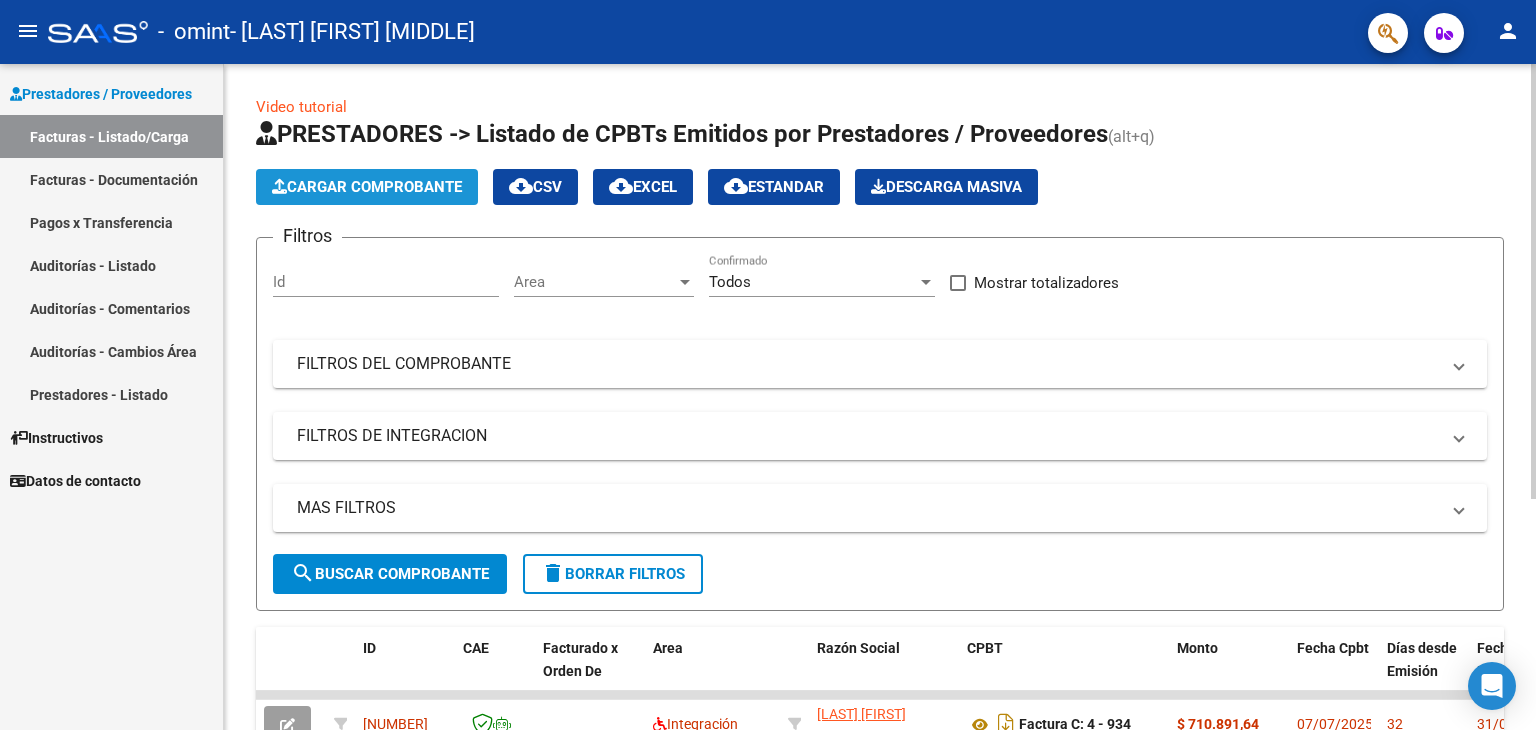 click on "Cargar Comprobante" 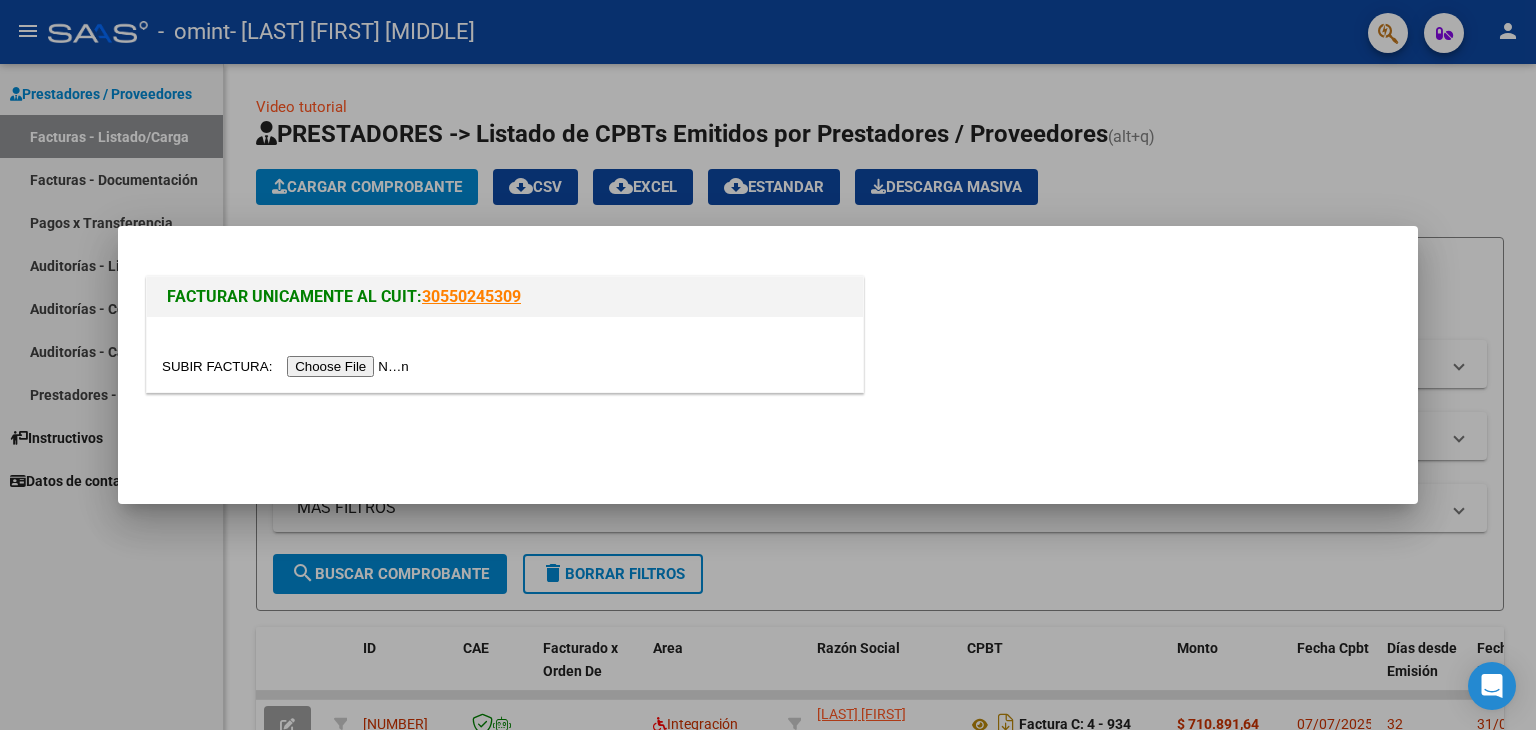 click at bounding box center [288, 366] 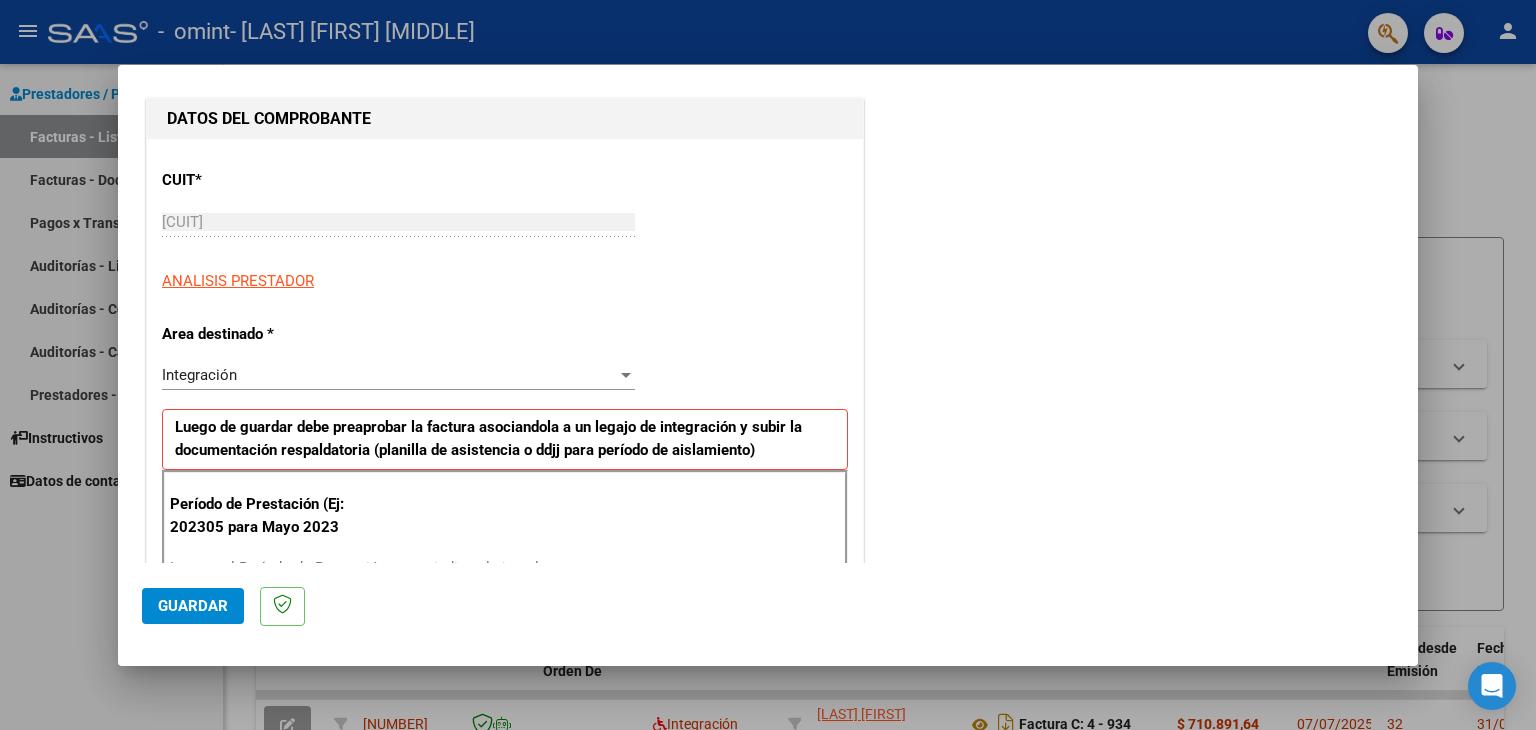 scroll, scrollTop: 300, scrollLeft: 0, axis: vertical 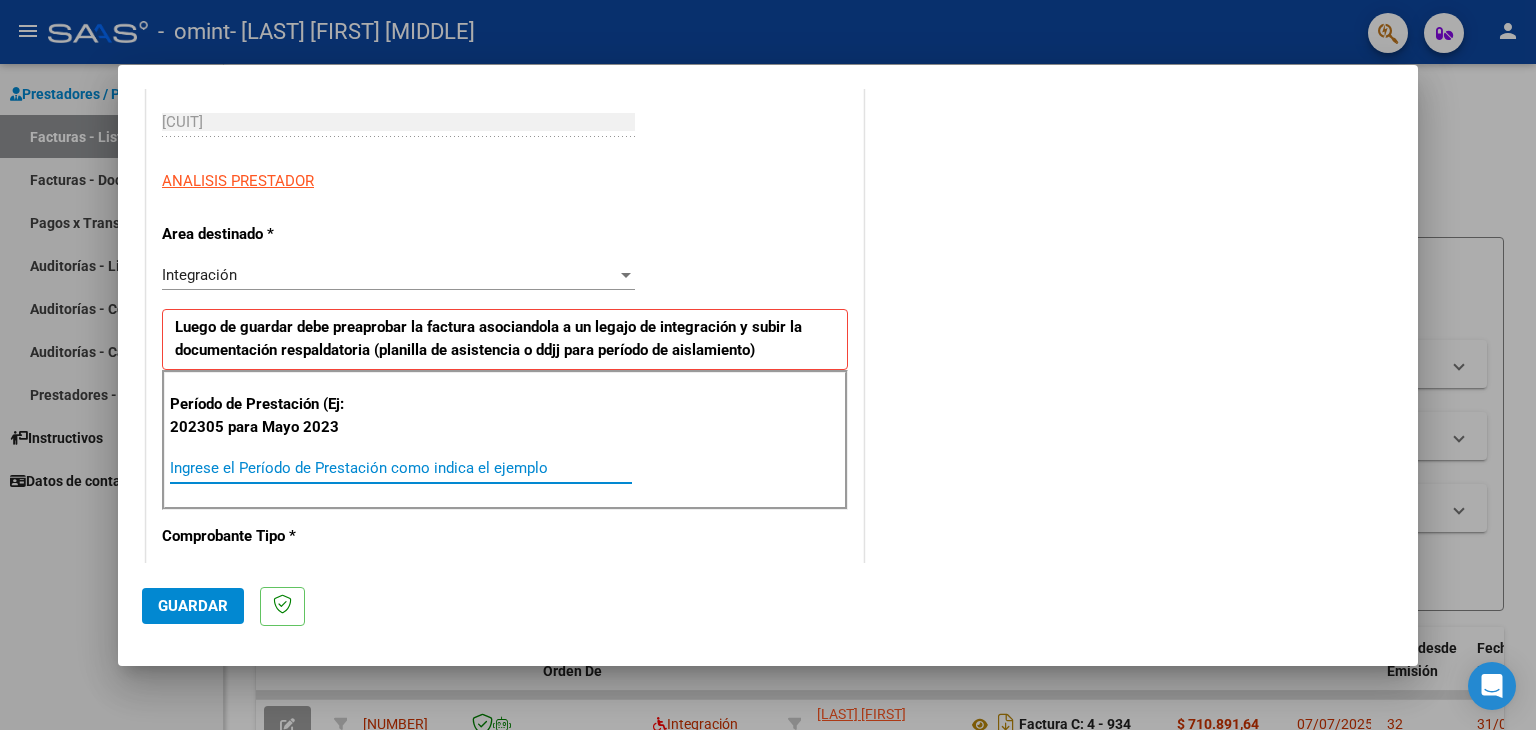 click on "Ingrese el Período de Prestación como indica el ejemplo" at bounding box center (401, 468) 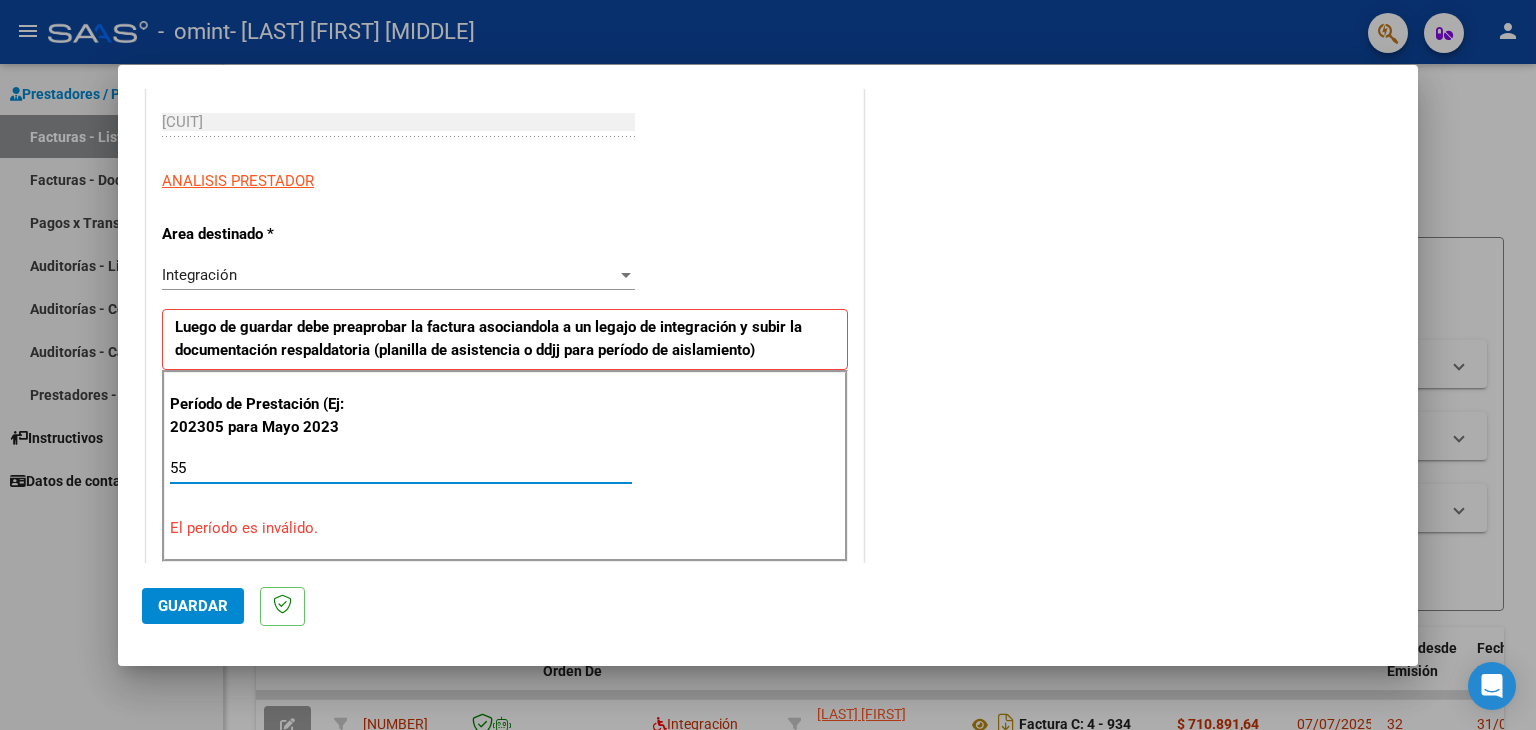 type on "5" 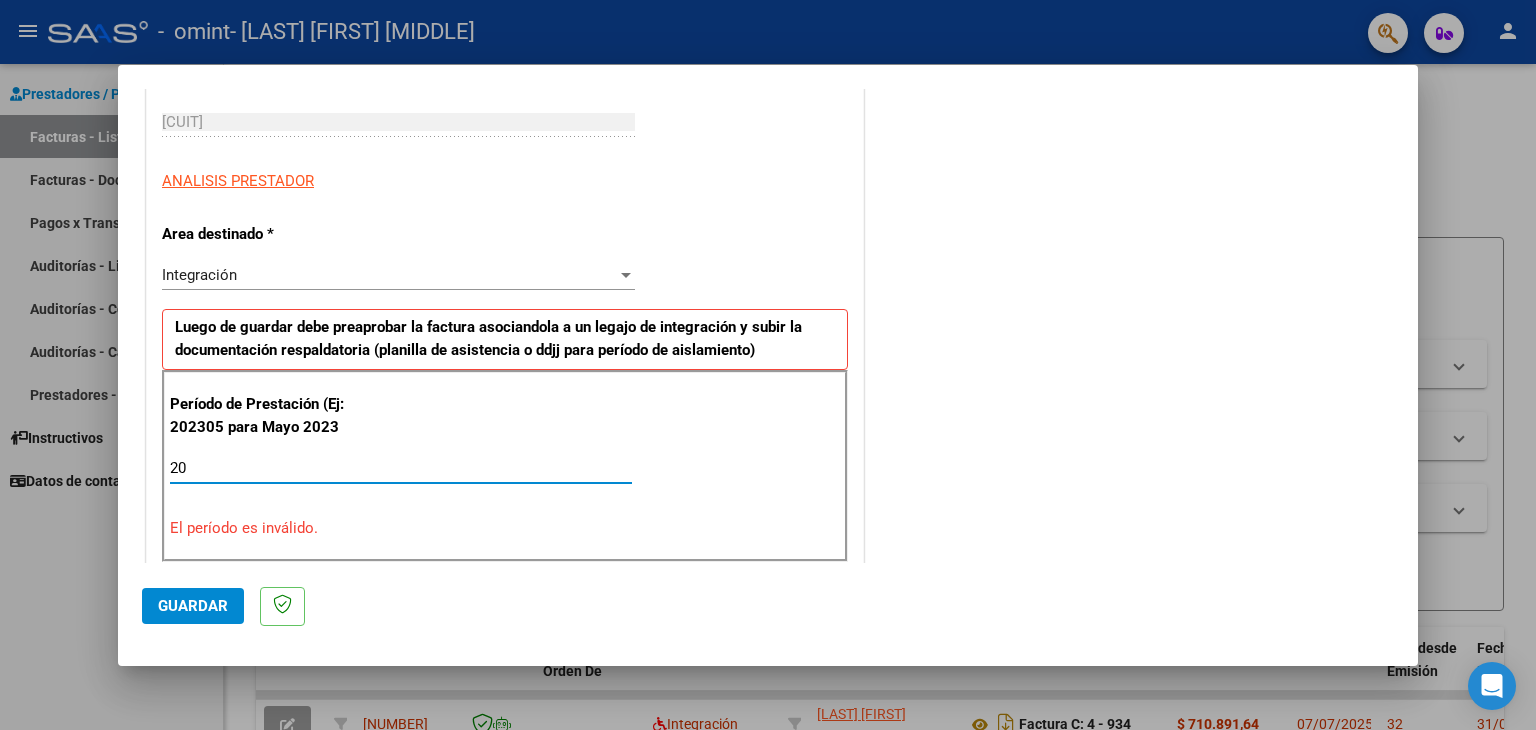 type on "2" 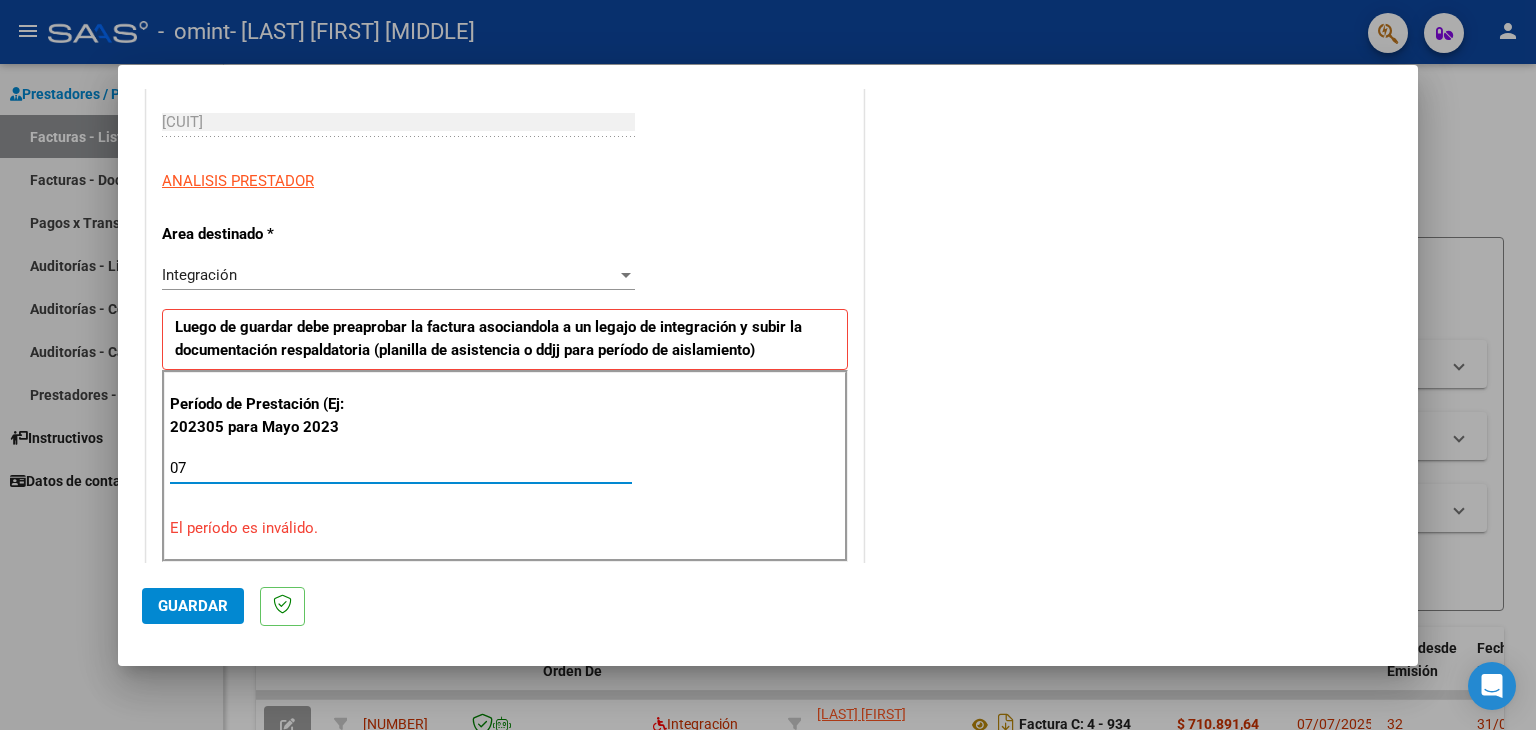 type on "0" 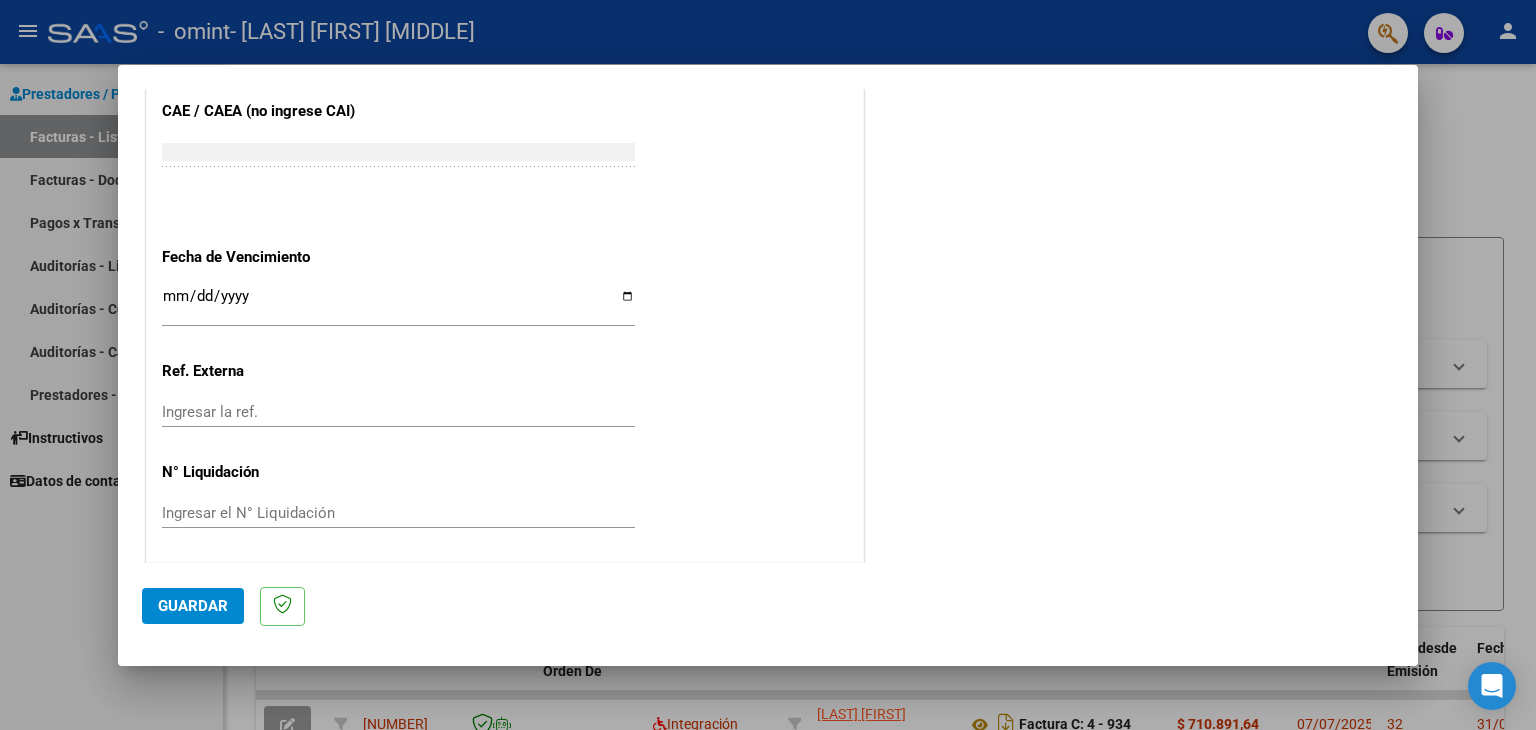 scroll, scrollTop: 1245, scrollLeft: 0, axis: vertical 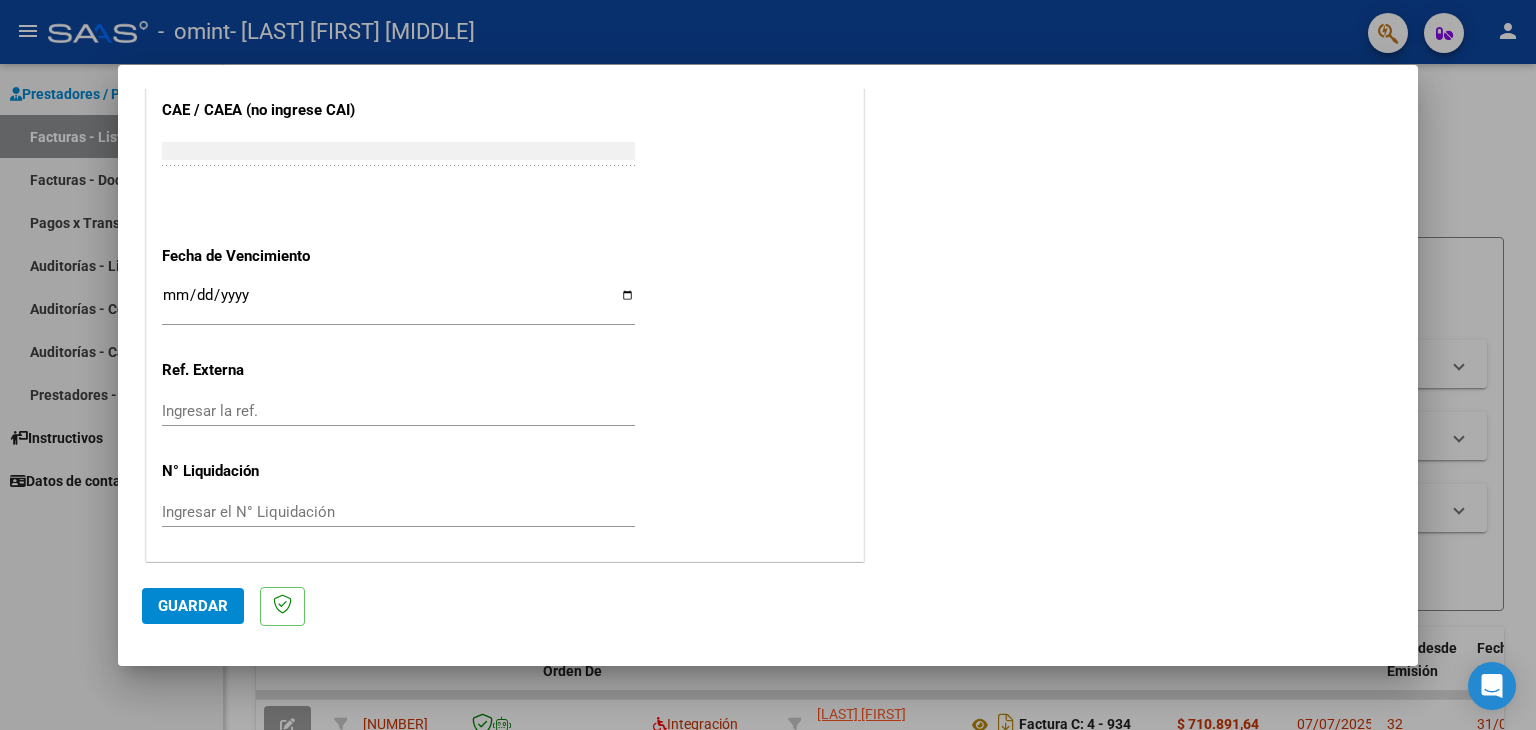 type on "202507" 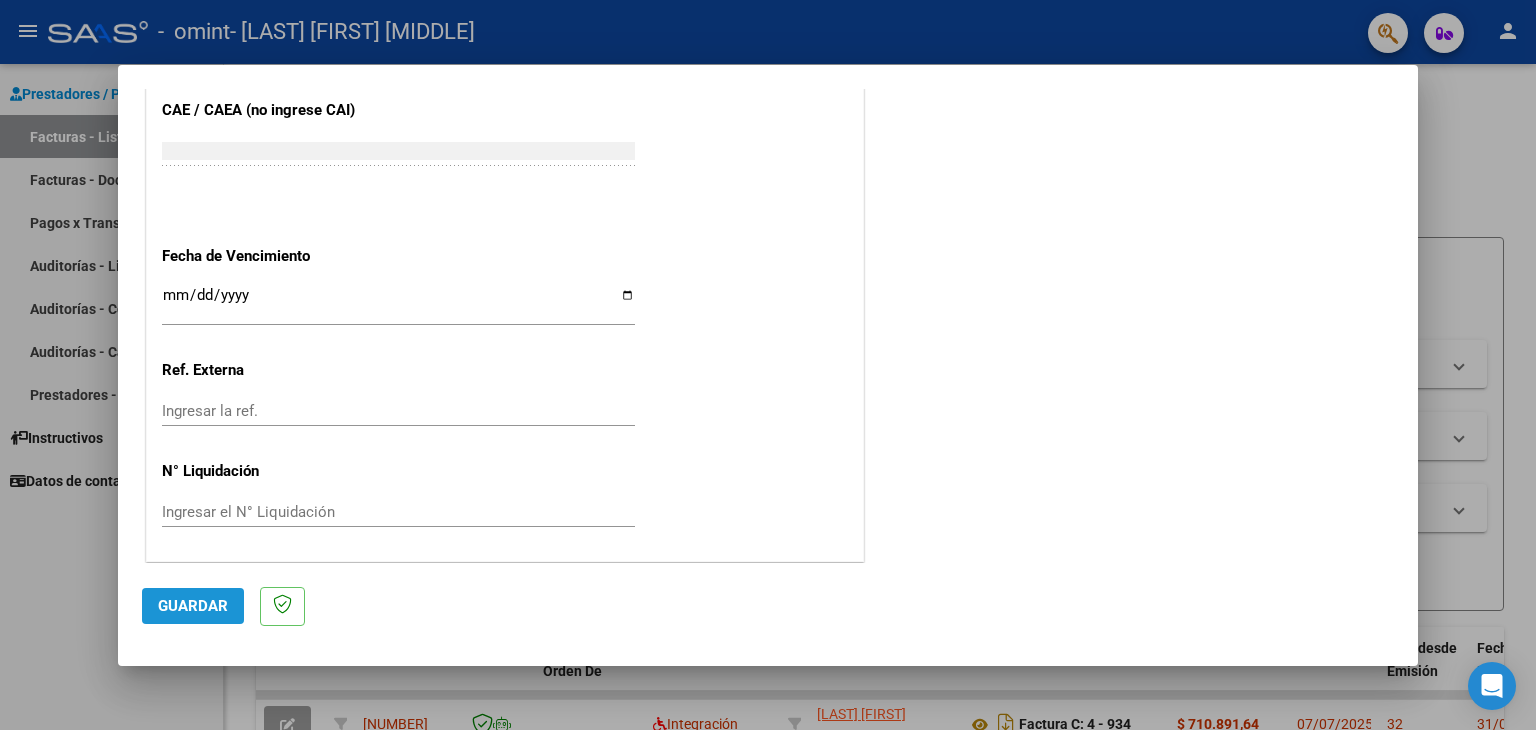 click on "Guardar" 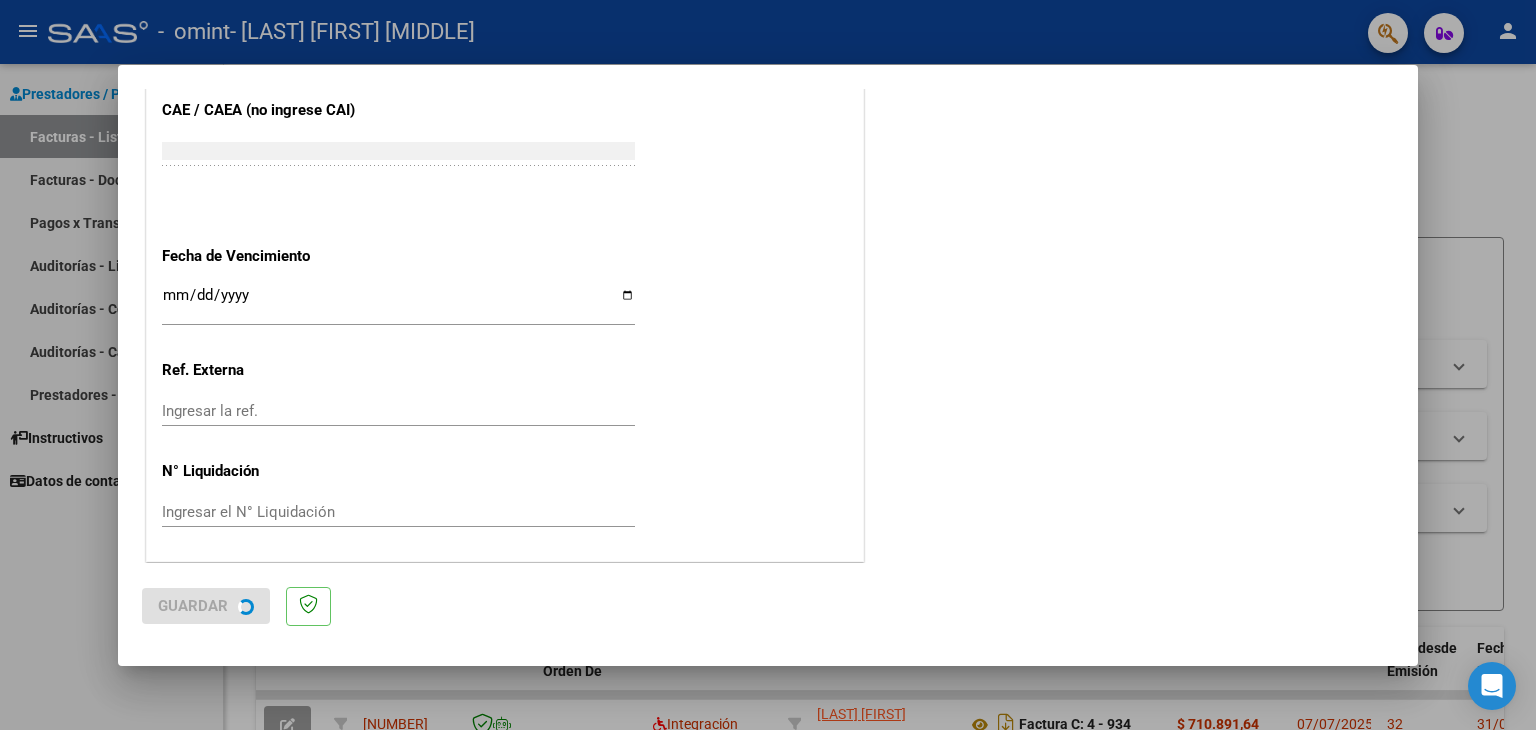 scroll, scrollTop: 0, scrollLeft: 0, axis: both 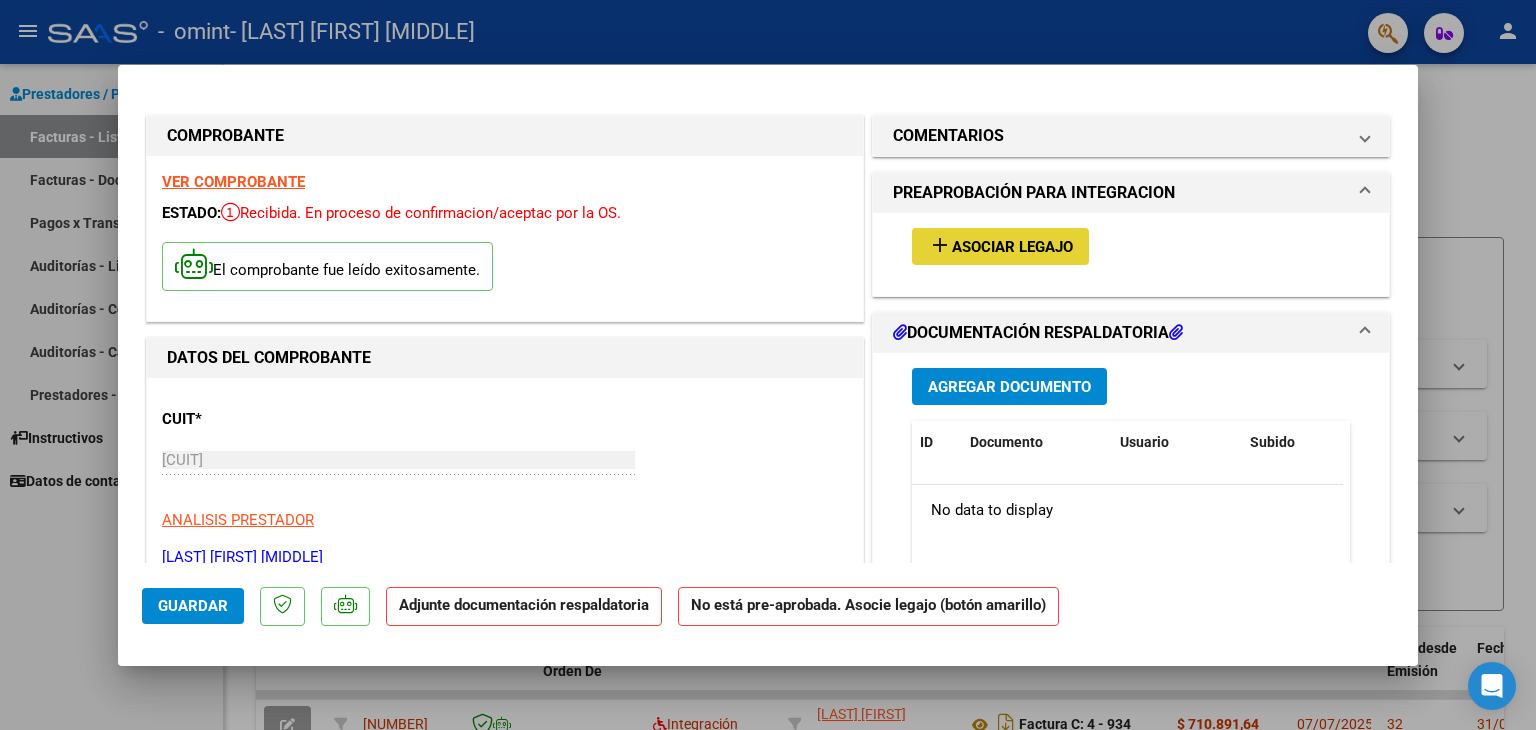 click on "Asociar Legajo" at bounding box center [1012, 247] 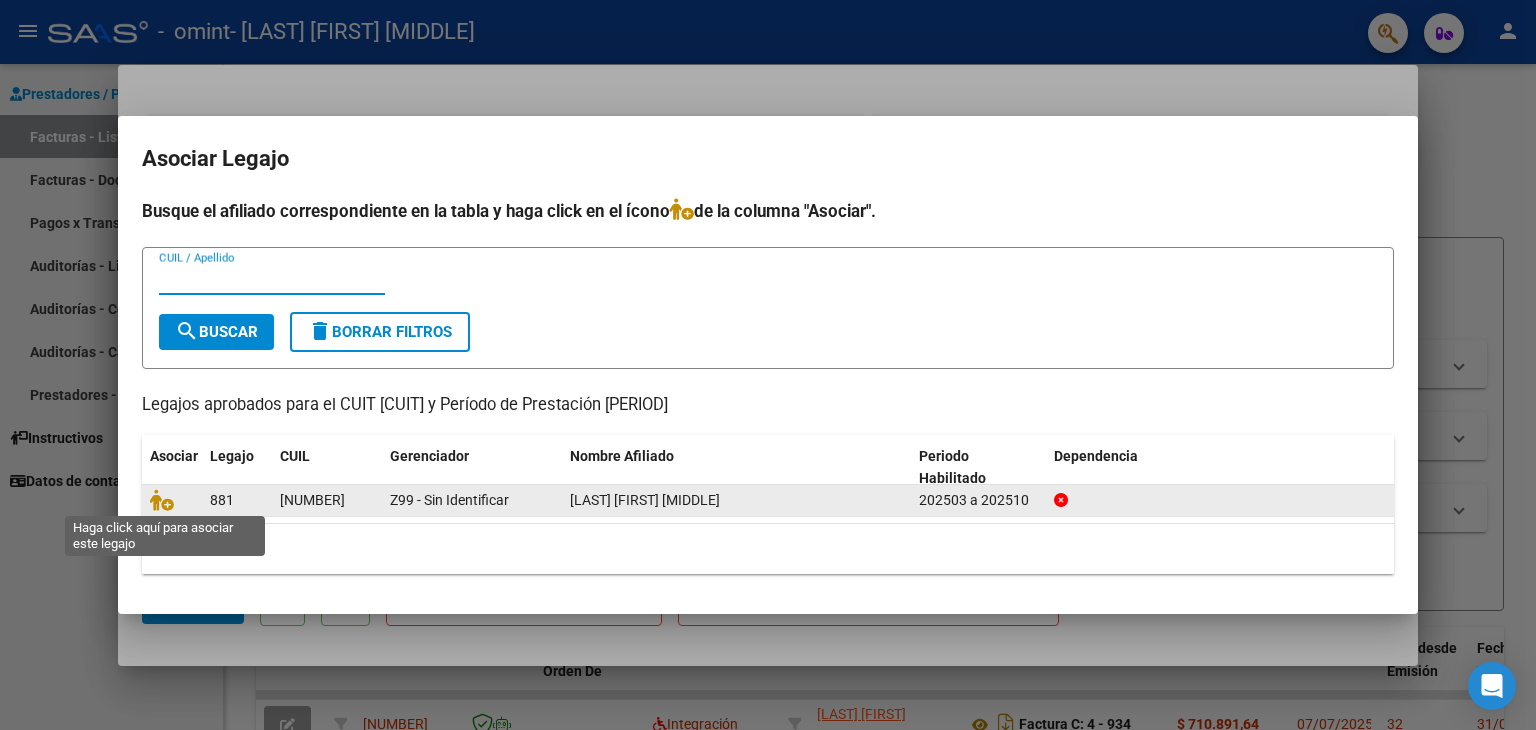 click 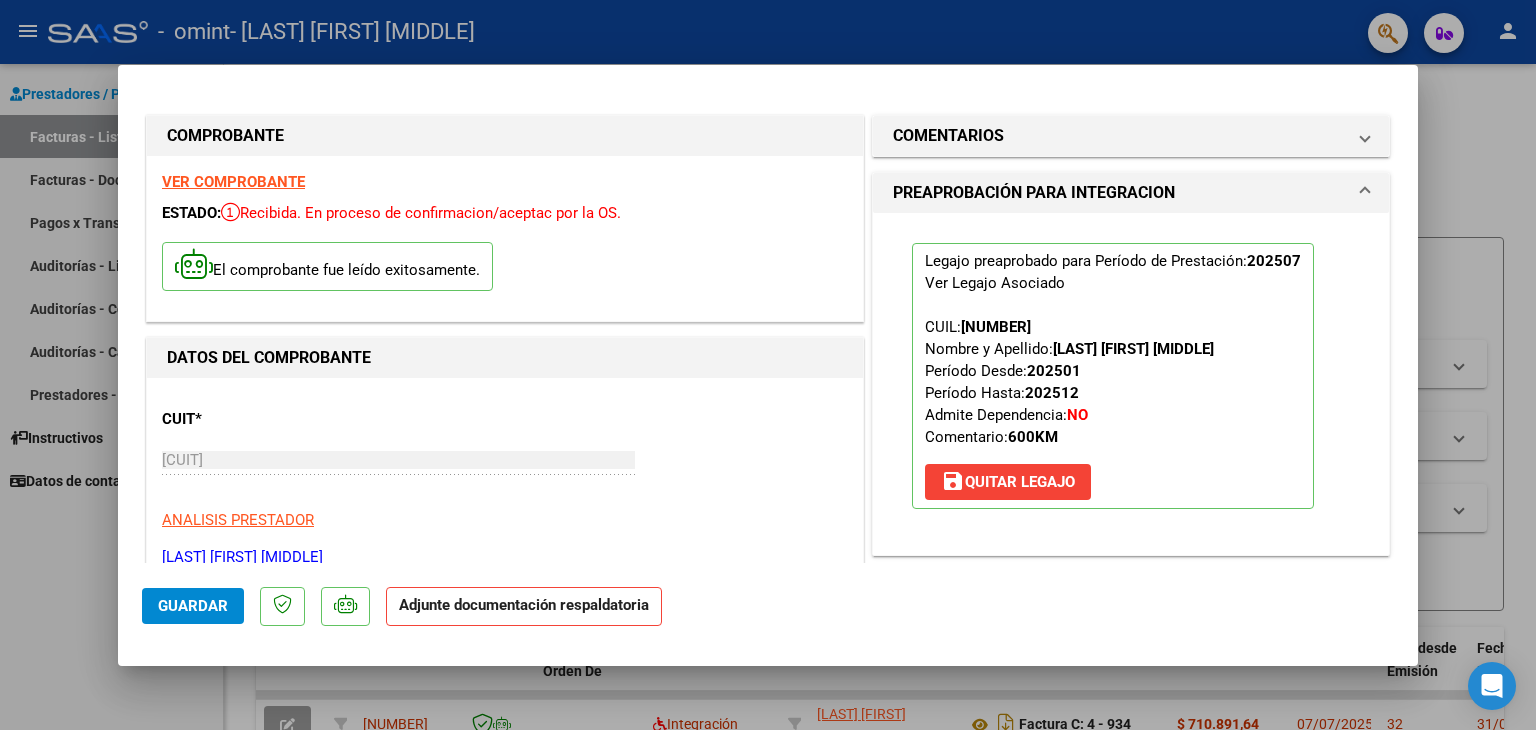 scroll, scrollTop: 100, scrollLeft: 0, axis: vertical 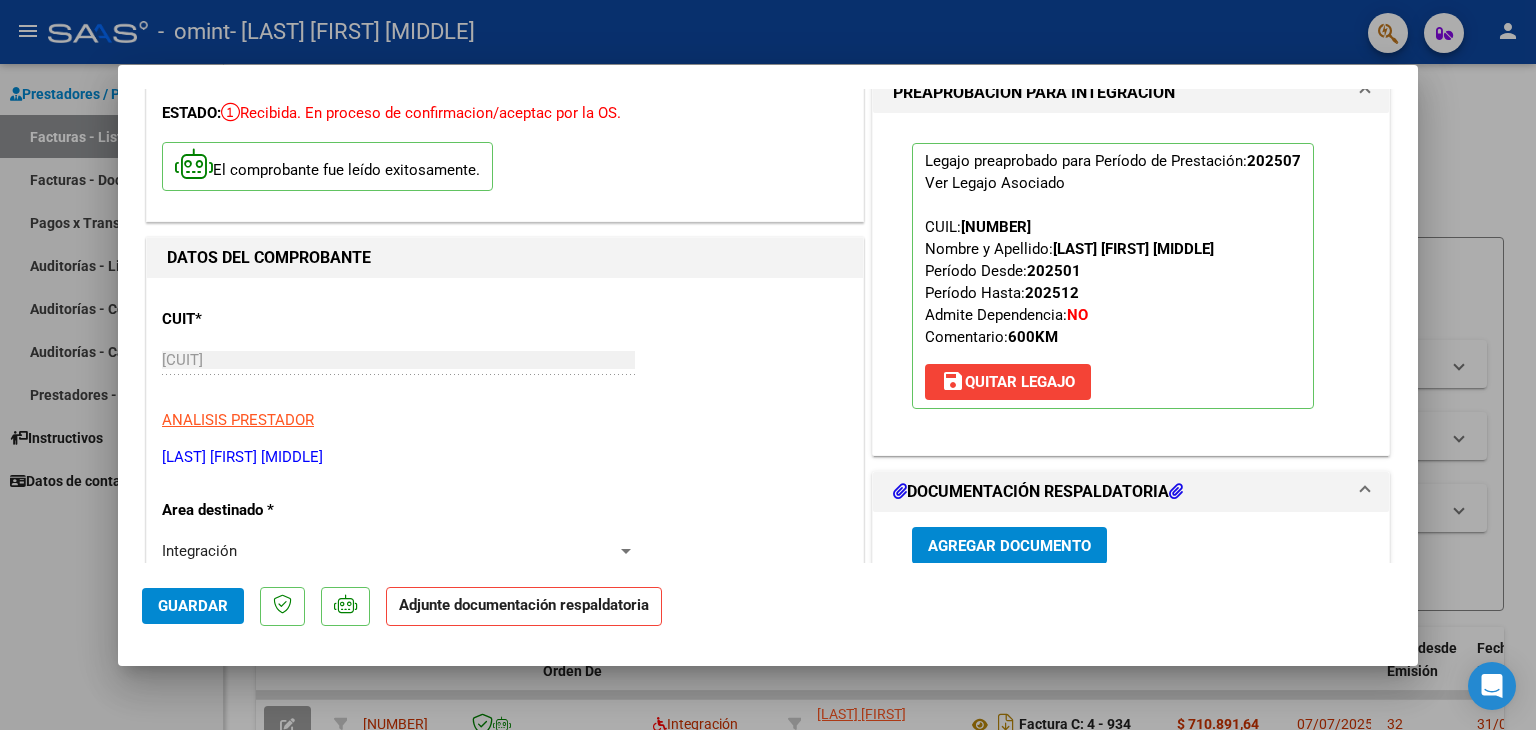 click on "Agregar Documento" at bounding box center [1009, 546] 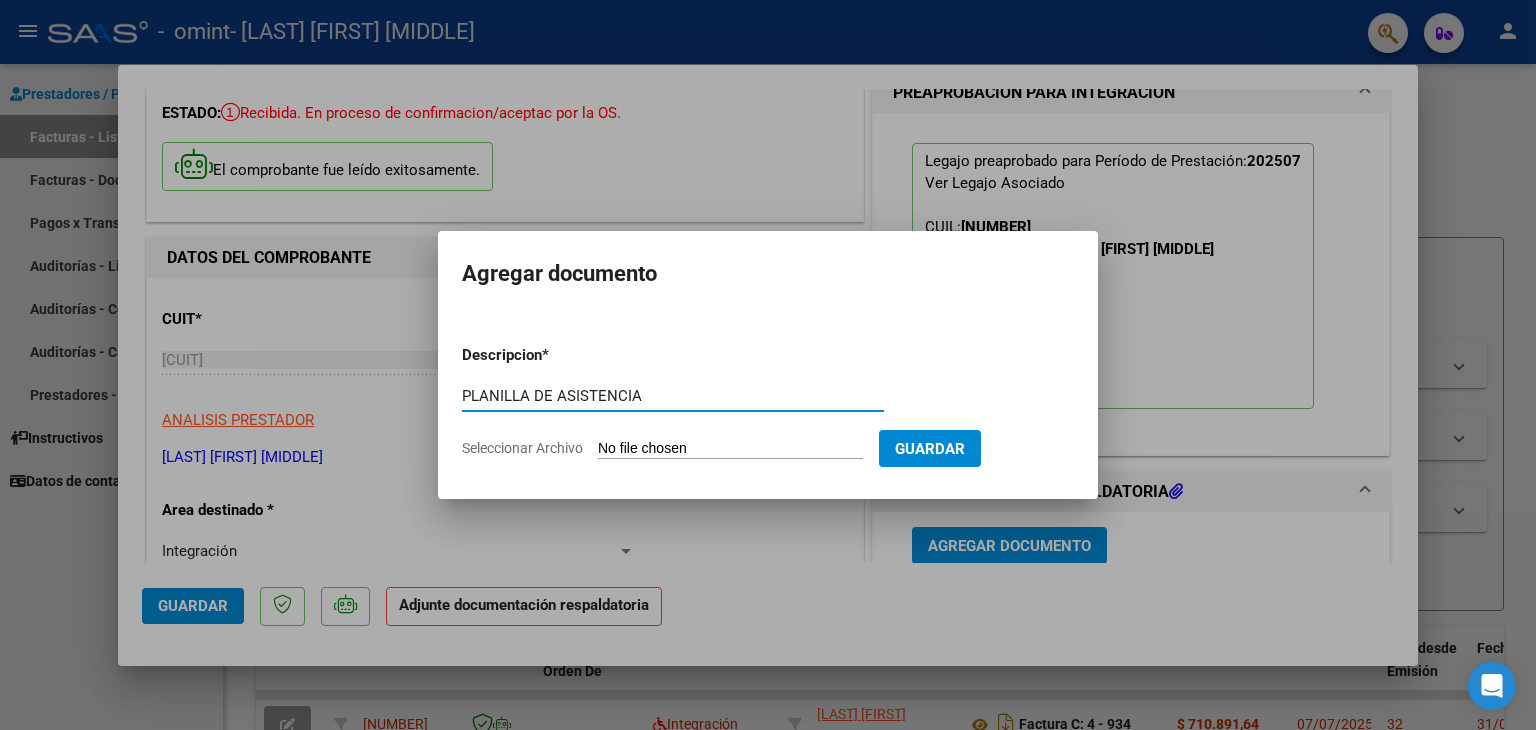 type on "PLANILLA DE ASISTENCIA" 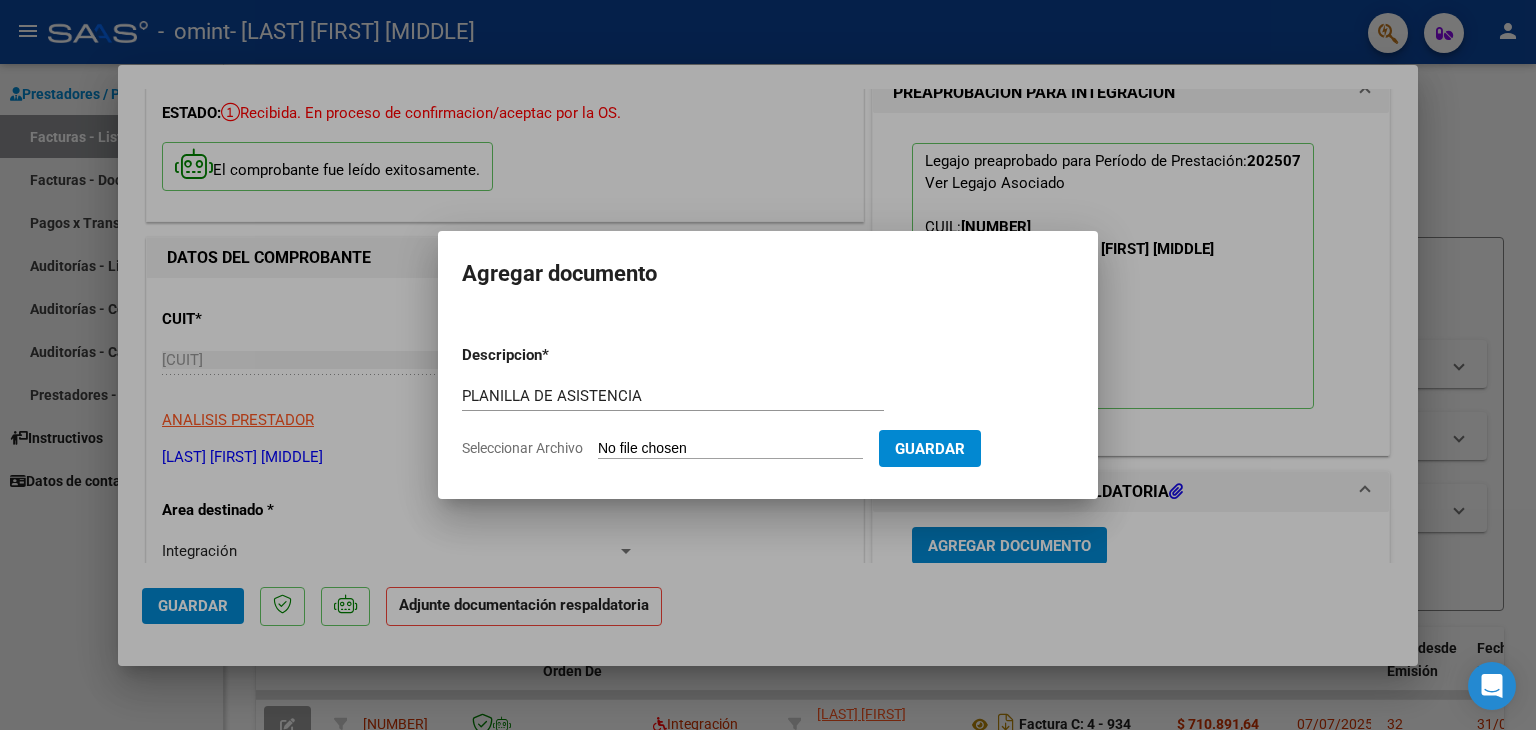 drag, startPoint x: 682, startPoint y: 453, endPoint x: 676, endPoint y: 462, distance: 10.816654 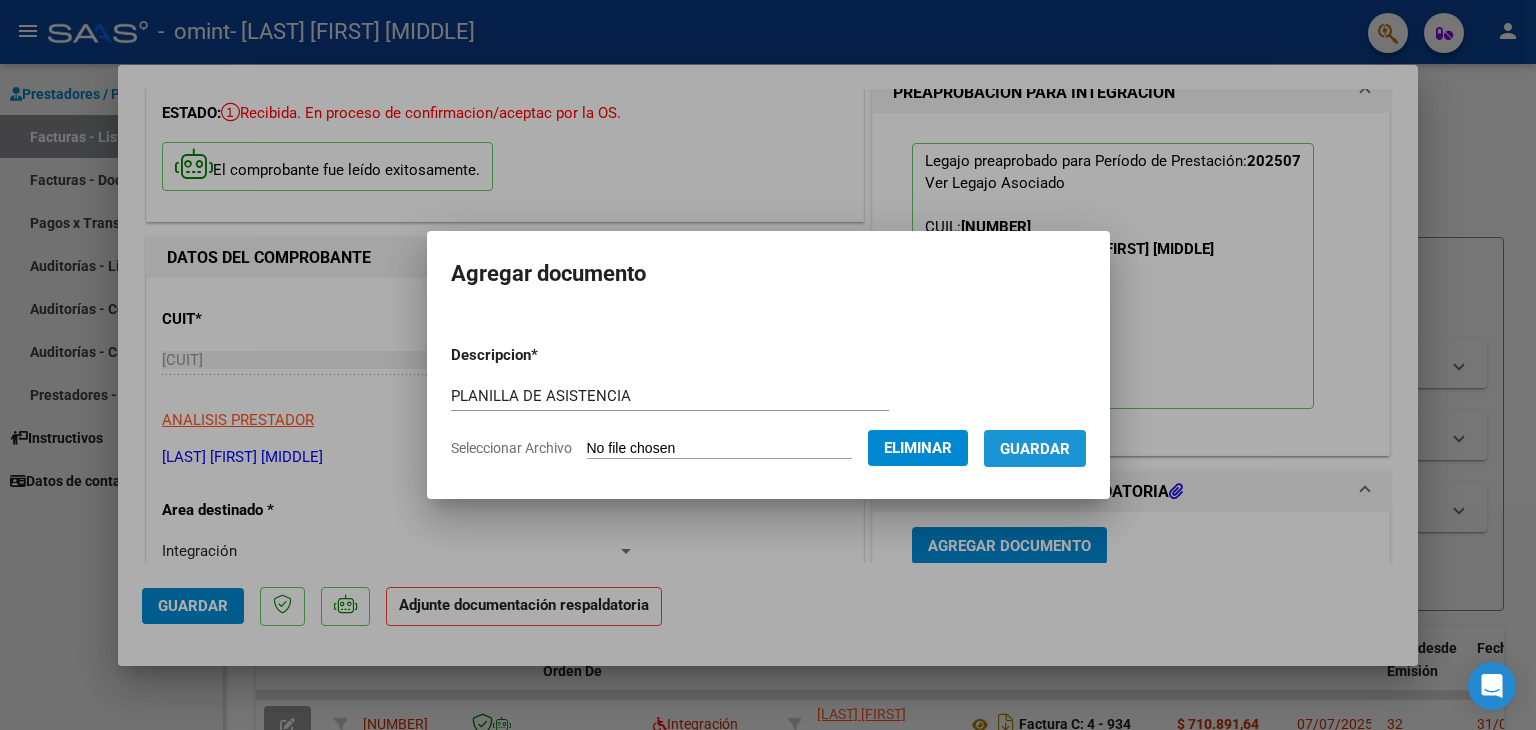 click on "Guardar" at bounding box center (1035, 449) 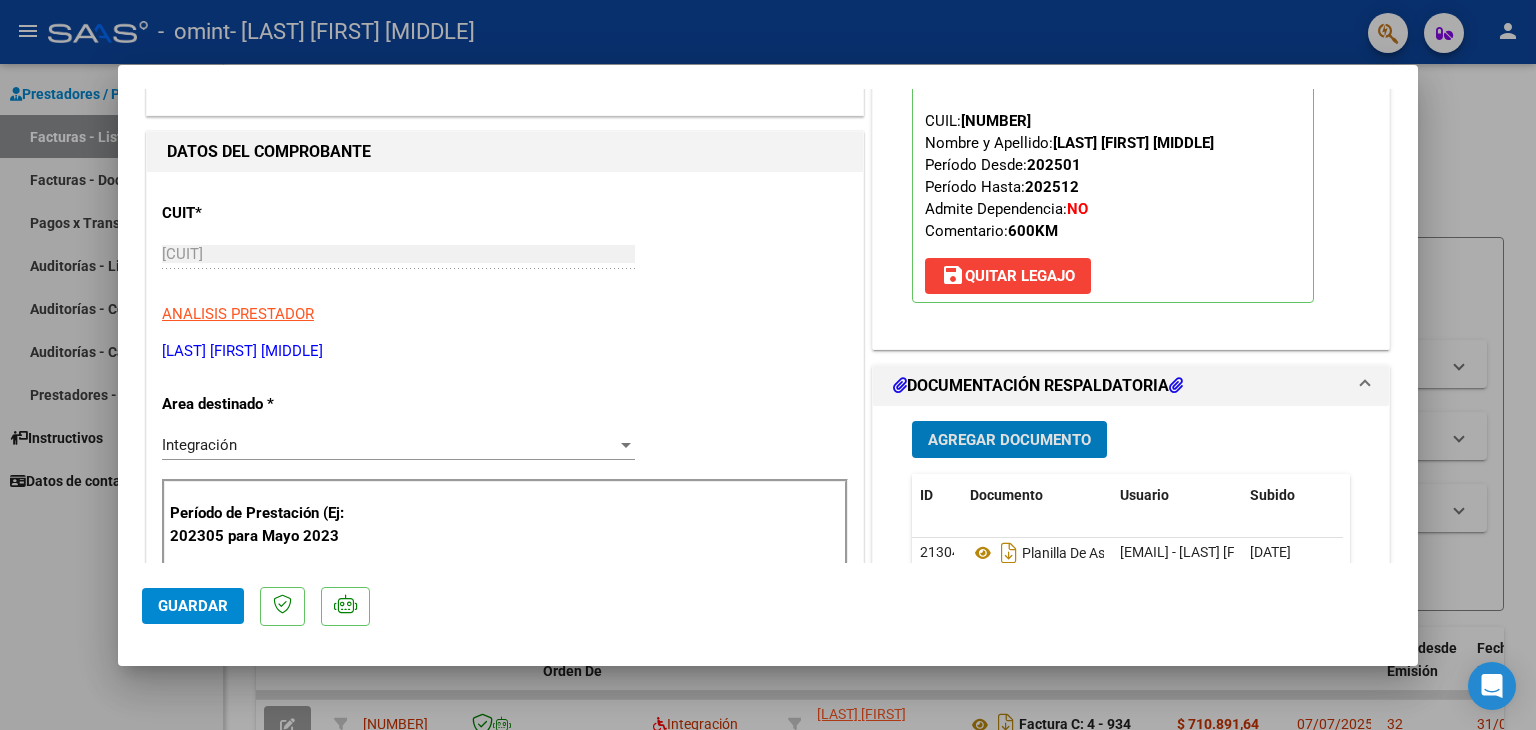 scroll, scrollTop: 300, scrollLeft: 0, axis: vertical 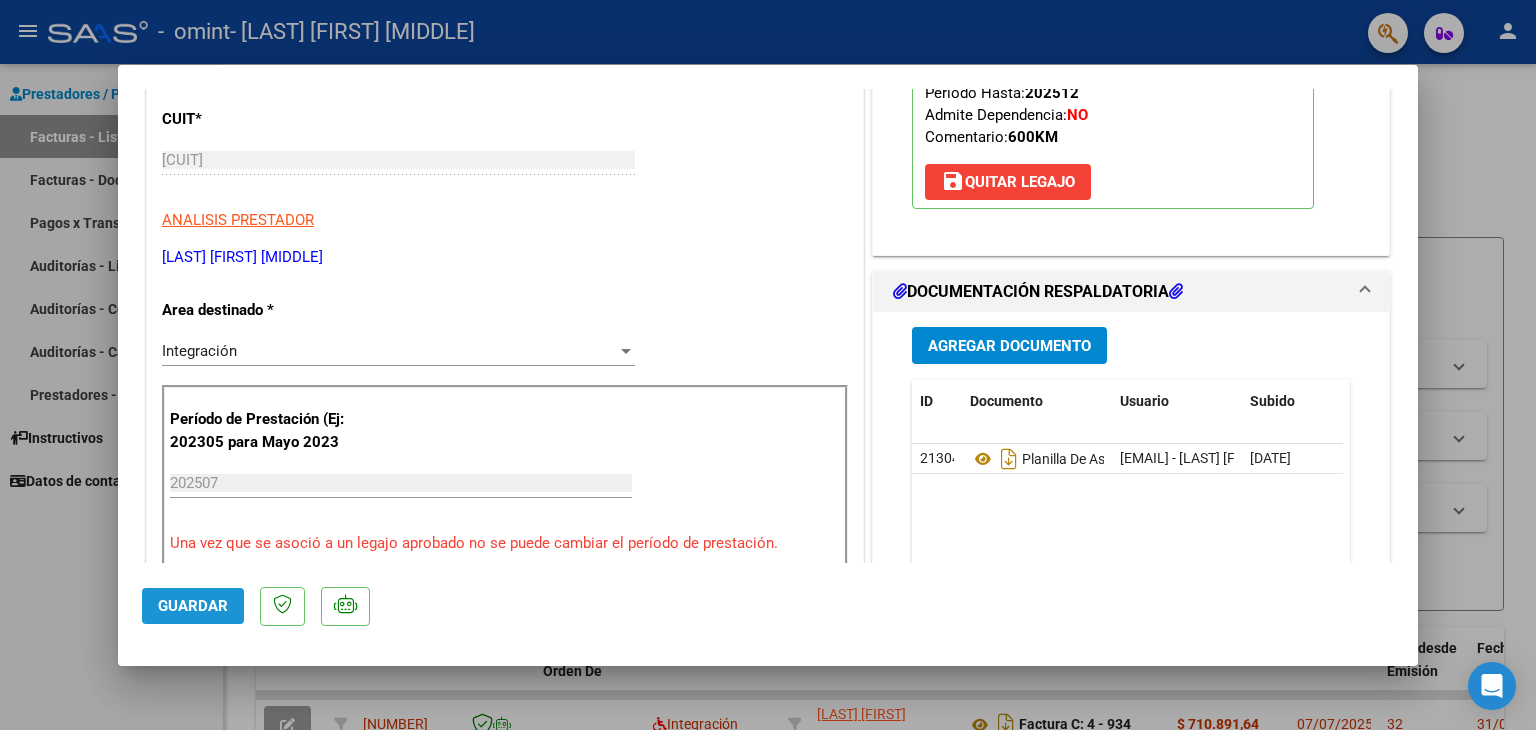 click on "Guardar" 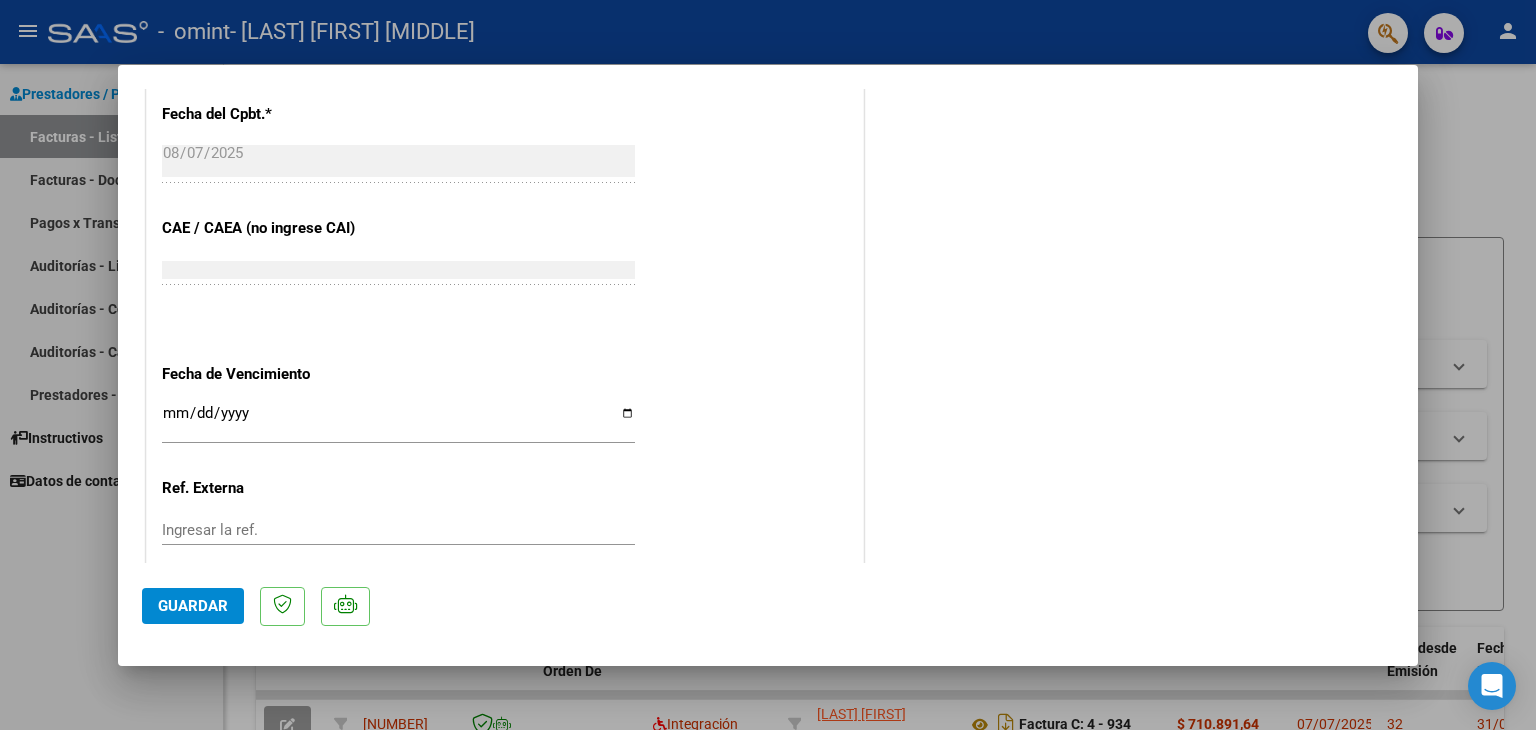 scroll, scrollTop: 1313, scrollLeft: 0, axis: vertical 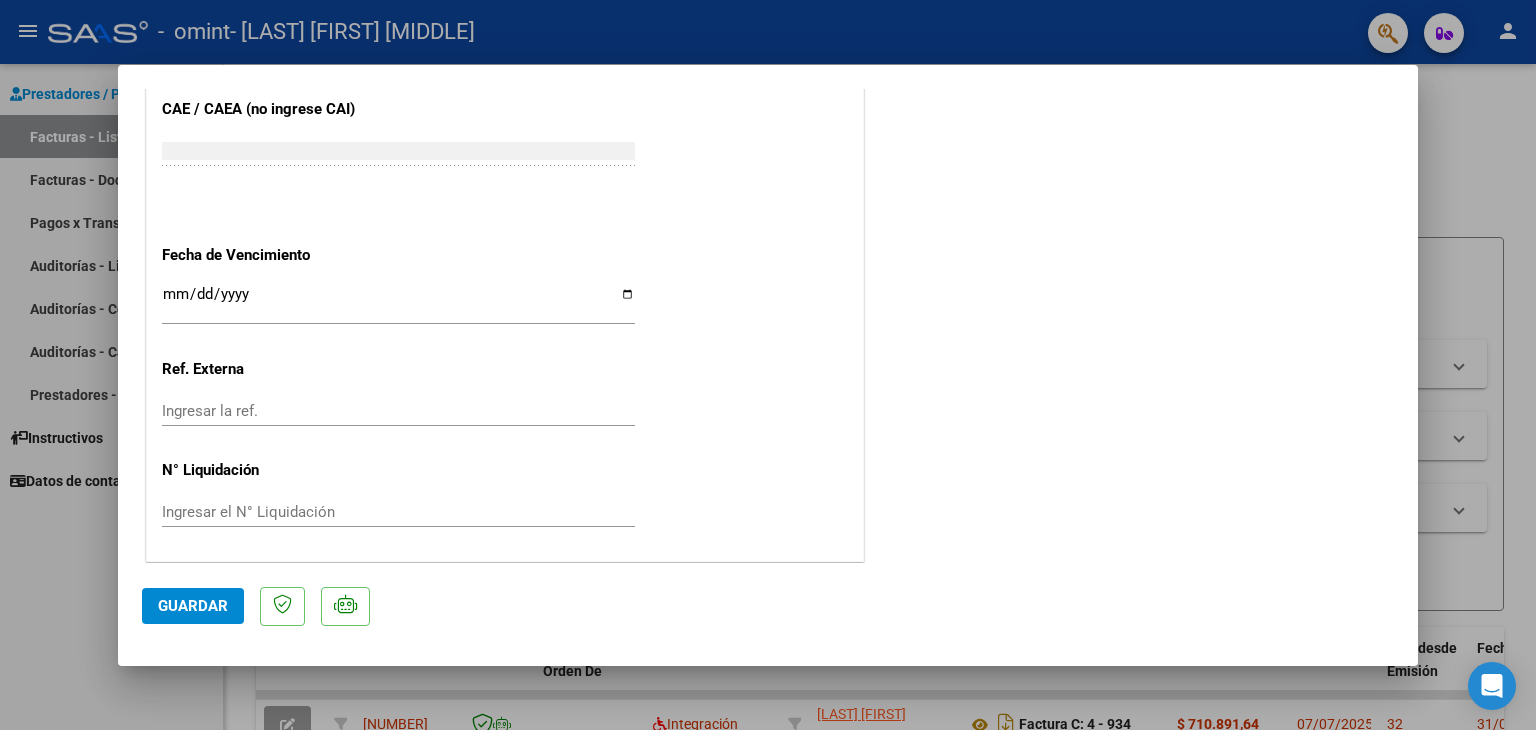 click on "Guardar" 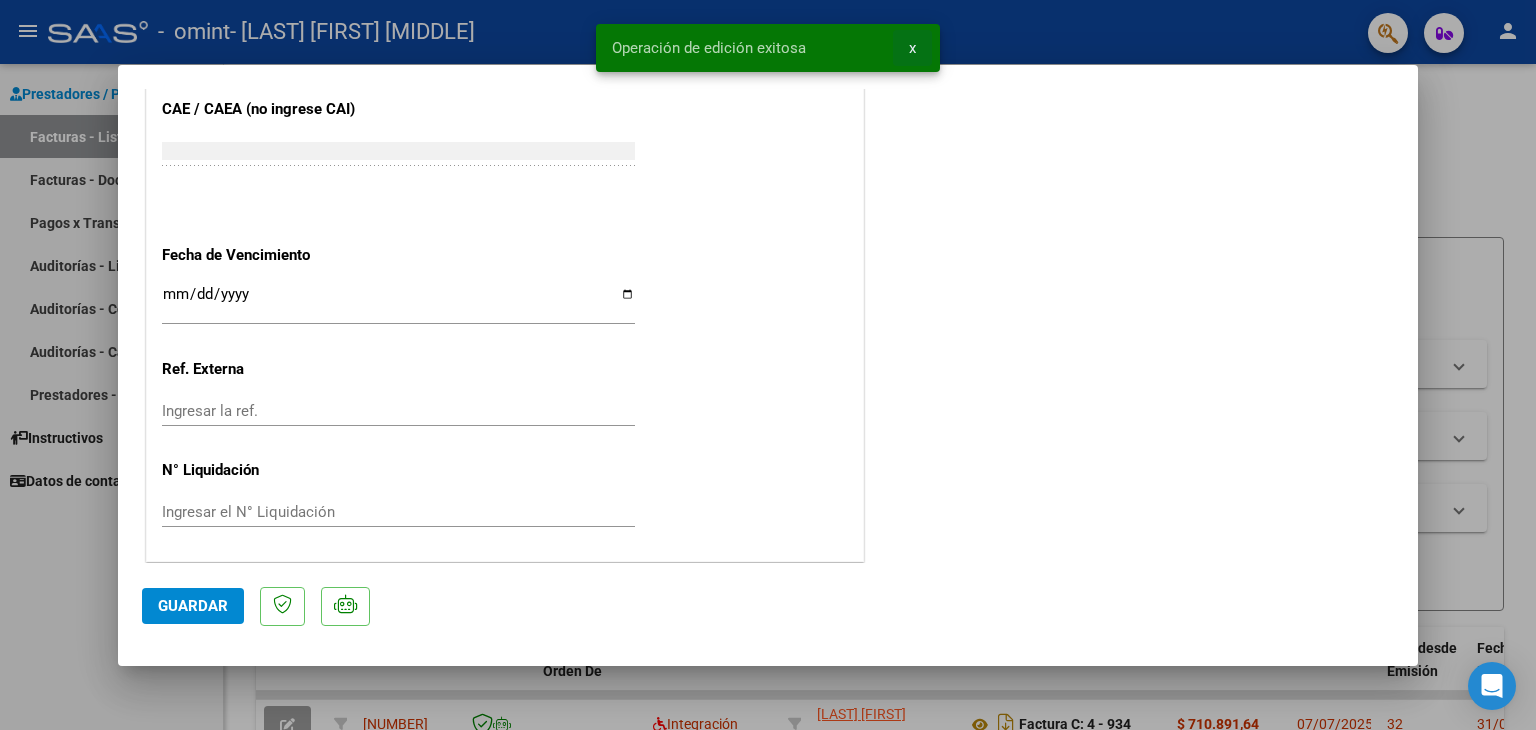 click on "x" at bounding box center [912, 48] 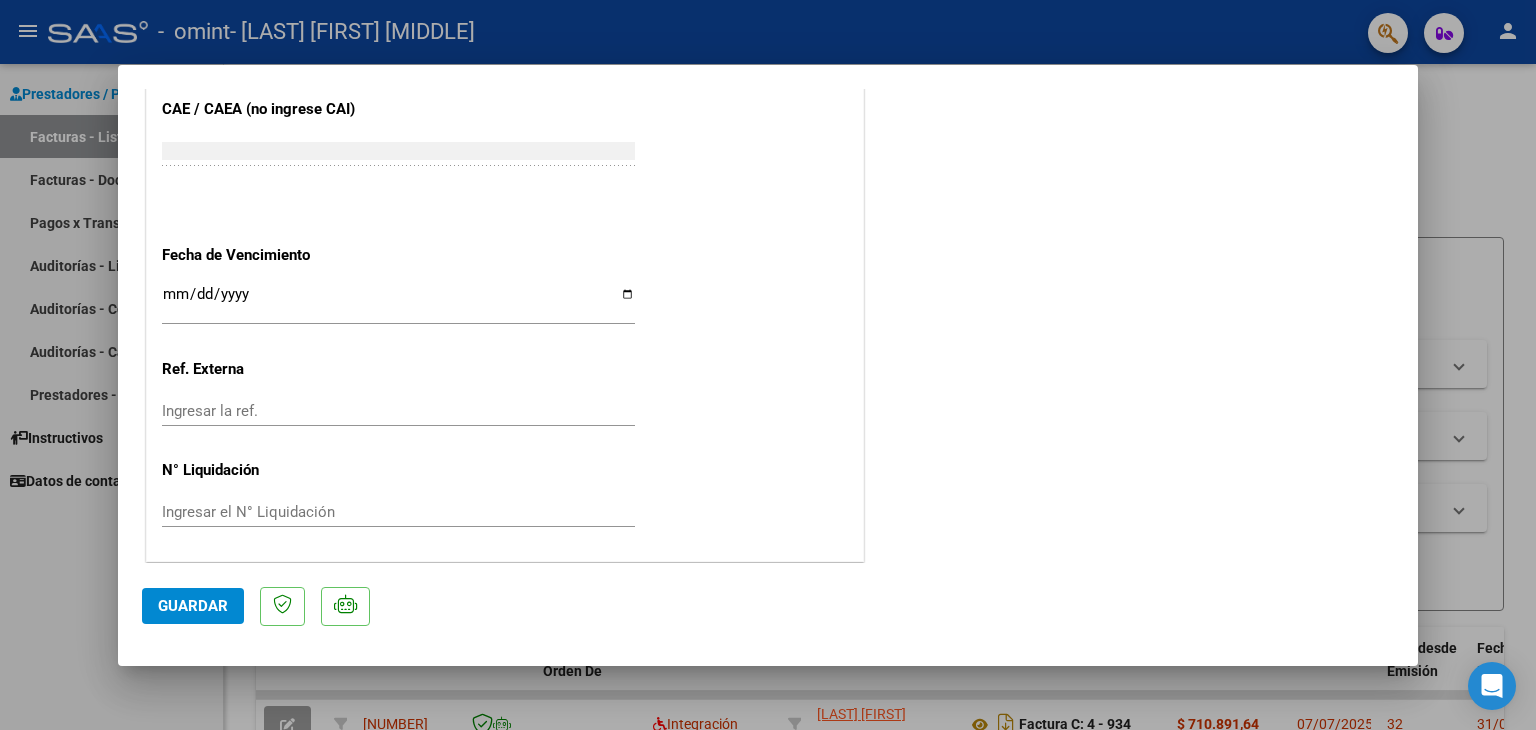 click at bounding box center [768, 365] 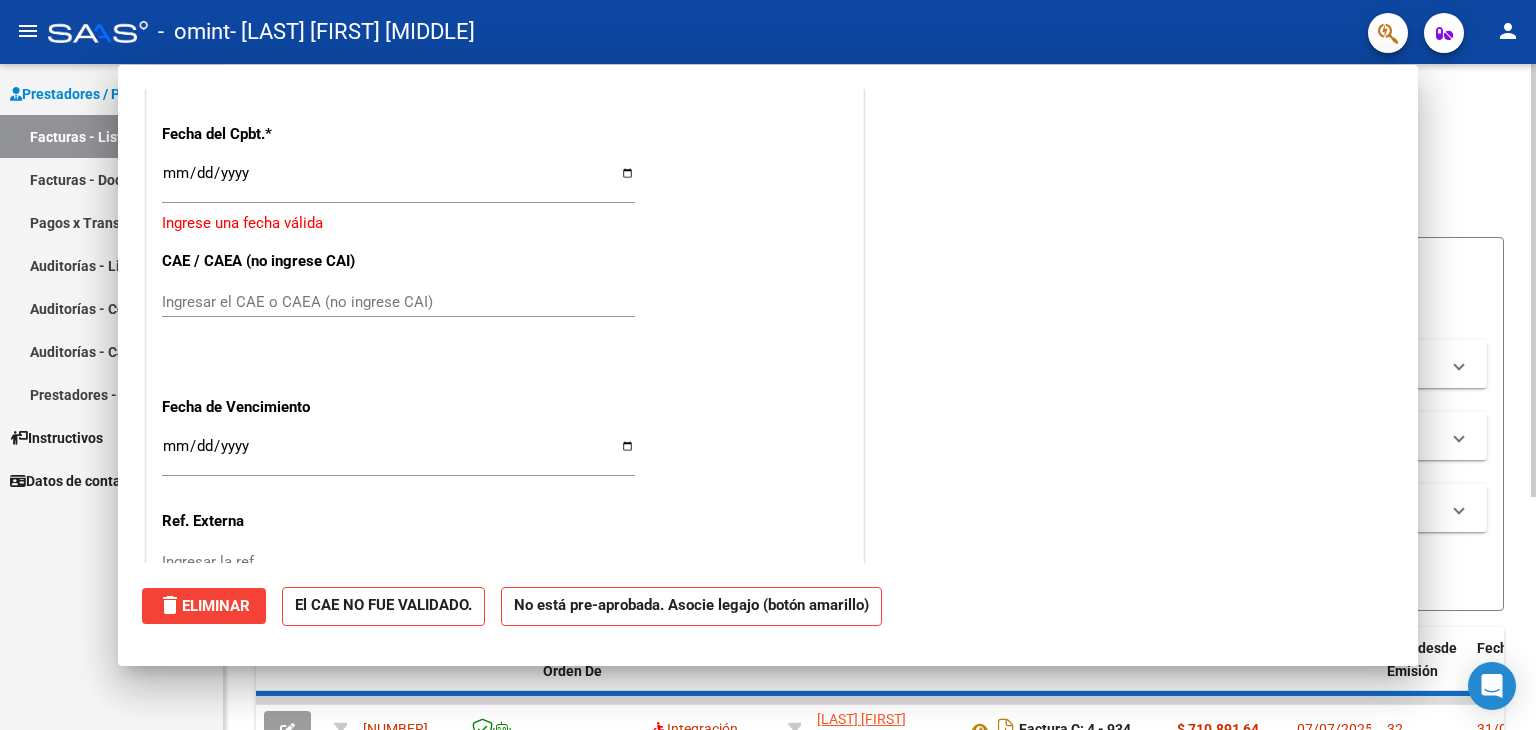 scroll, scrollTop: 1464, scrollLeft: 0, axis: vertical 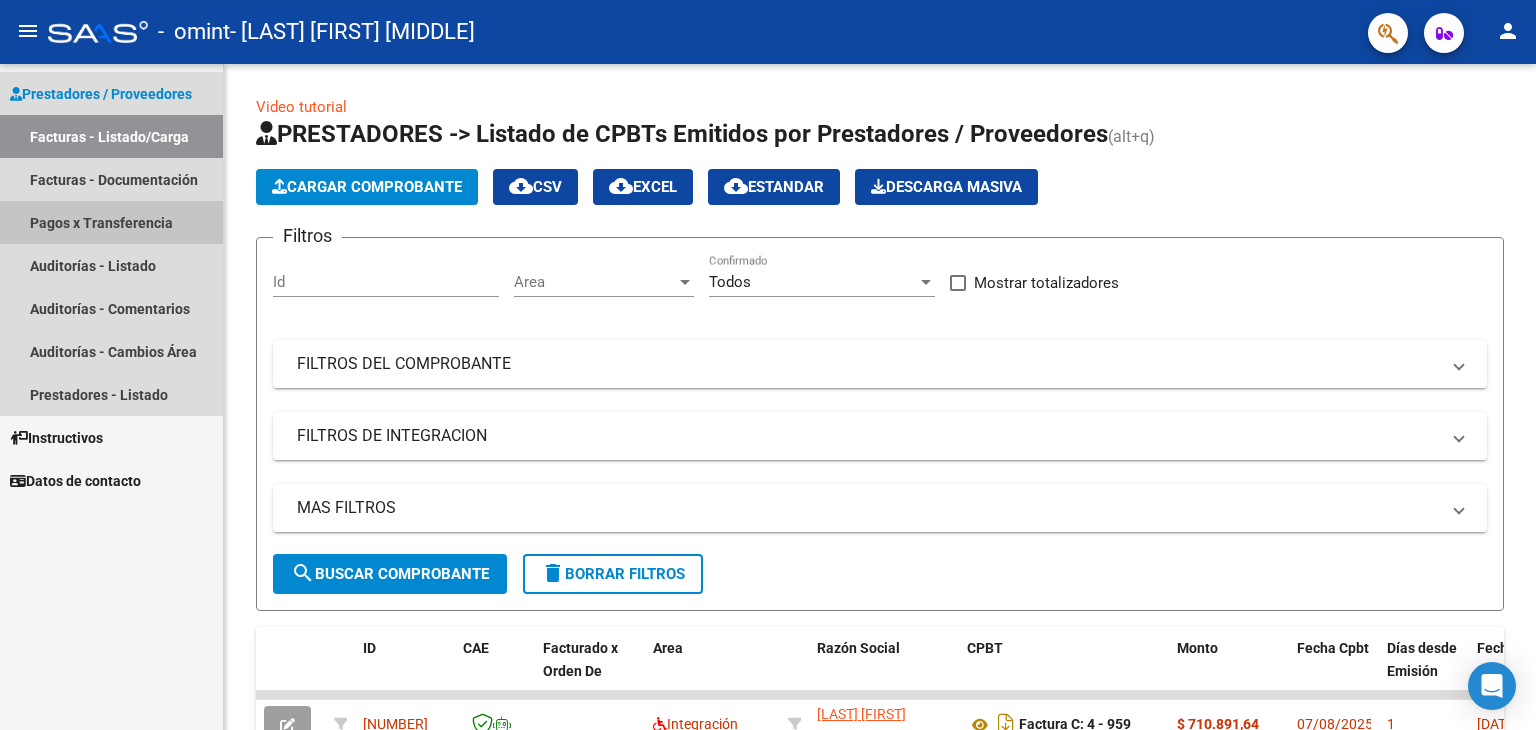 click on "Pagos x Transferencia" at bounding box center (111, 222) 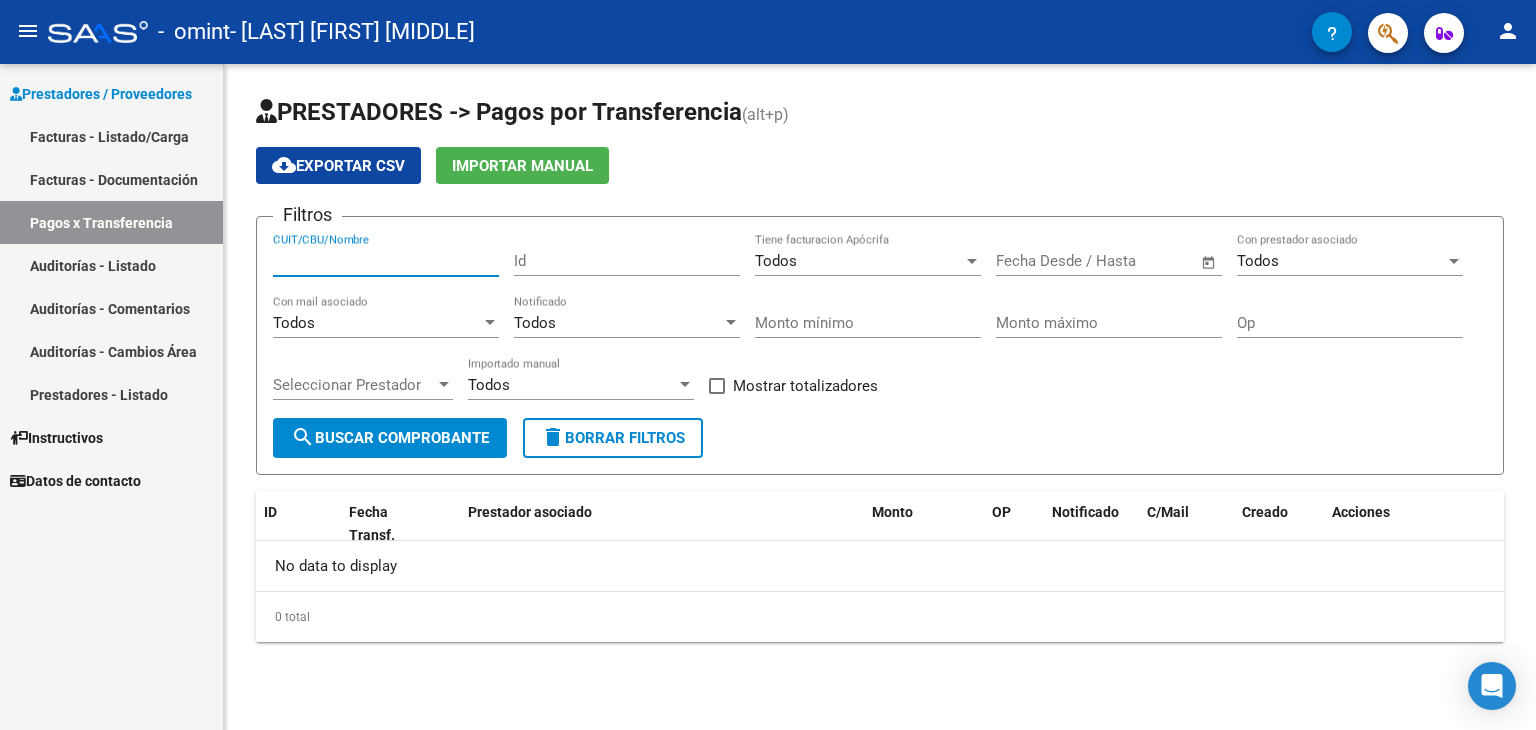 click on "CUIT/CBU/Nombre" at bounding box center [386, 261] 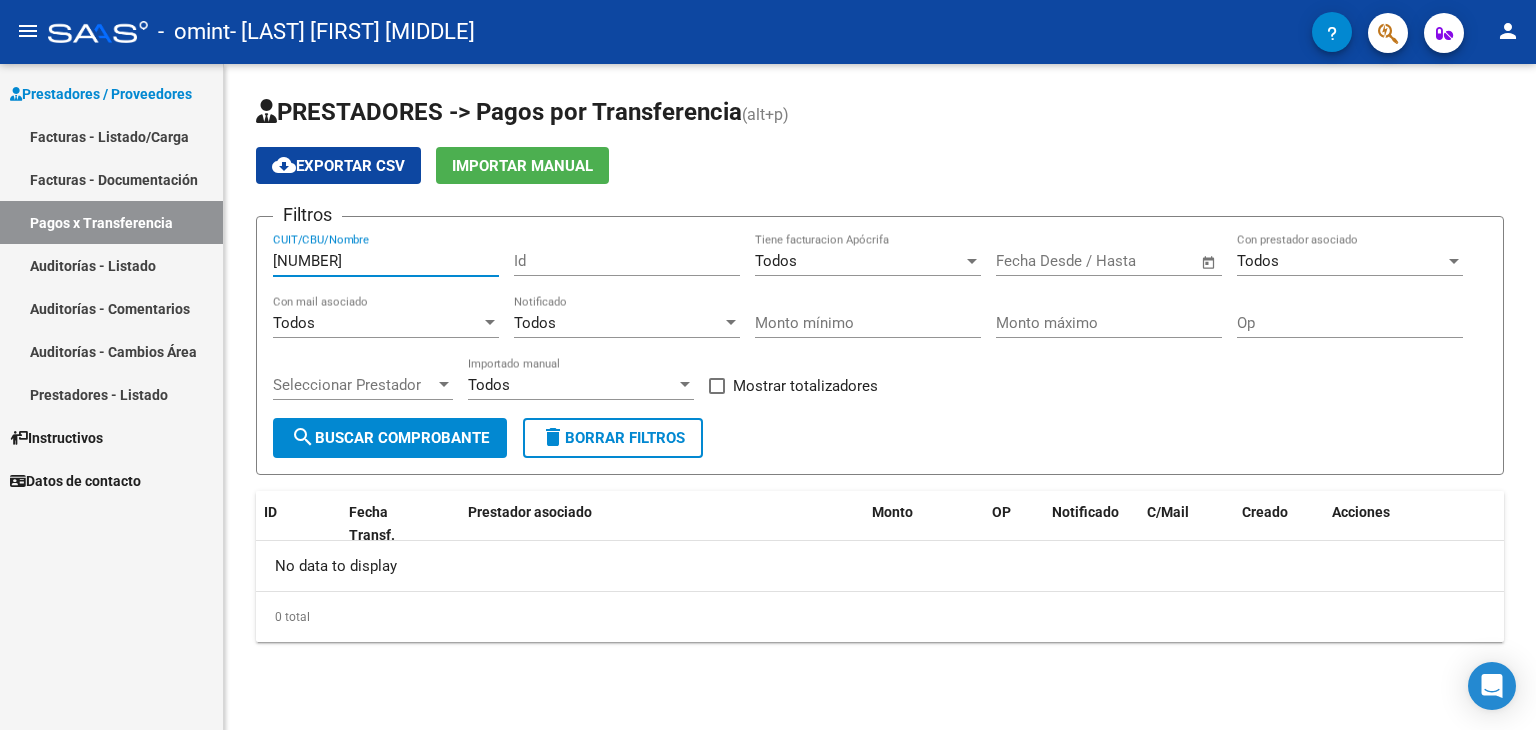 type on "[NUMBER]" 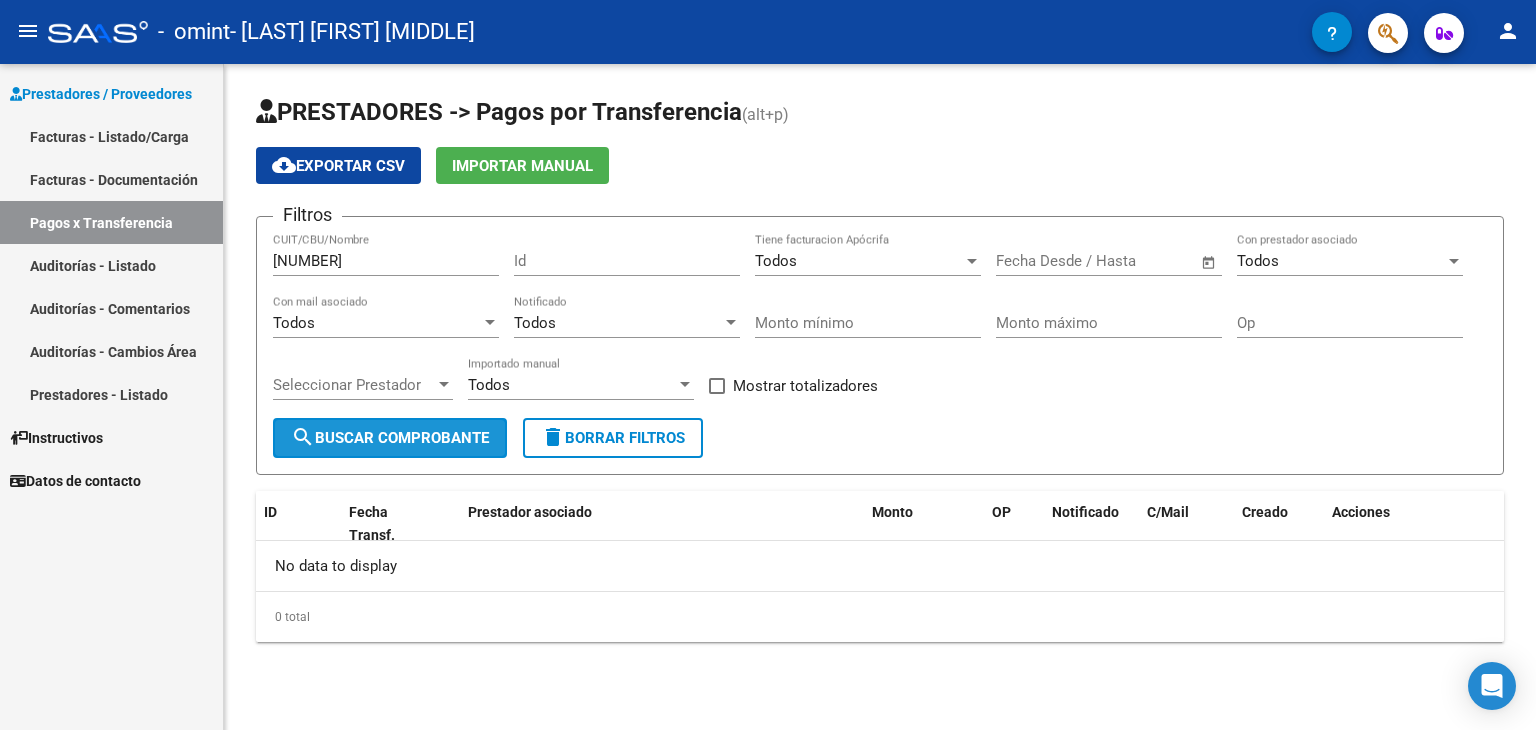 click on "search  Buscar Comprobante" 